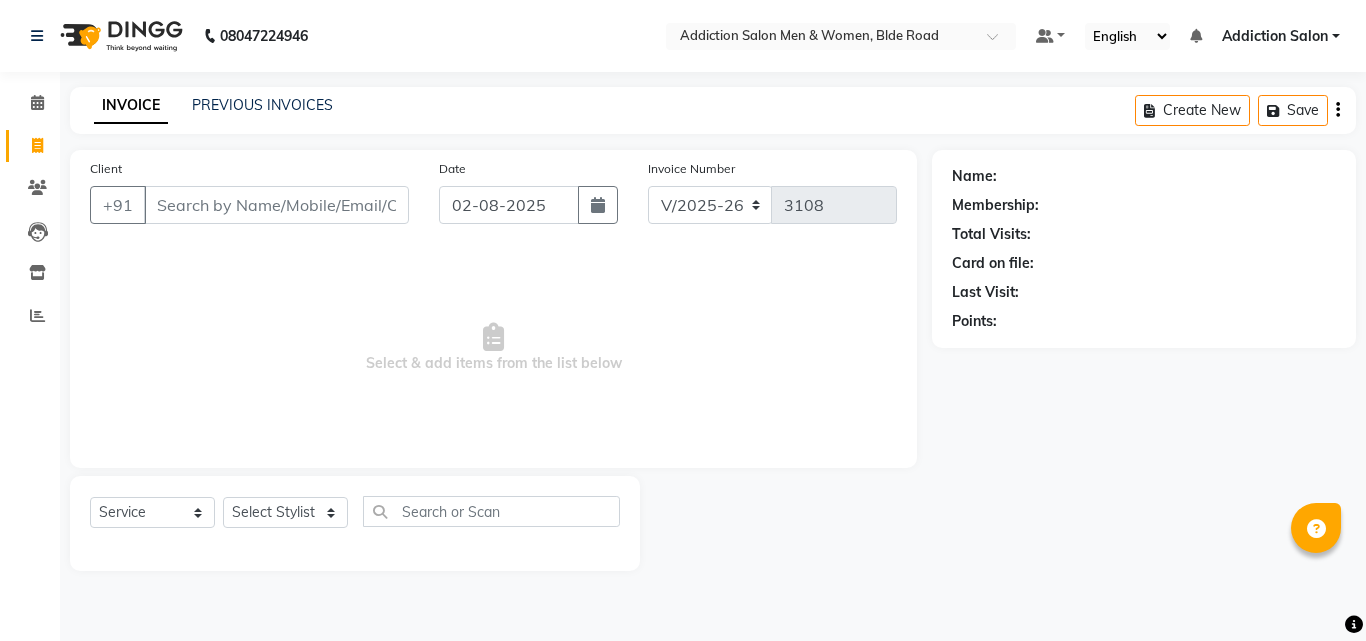select on "6595" 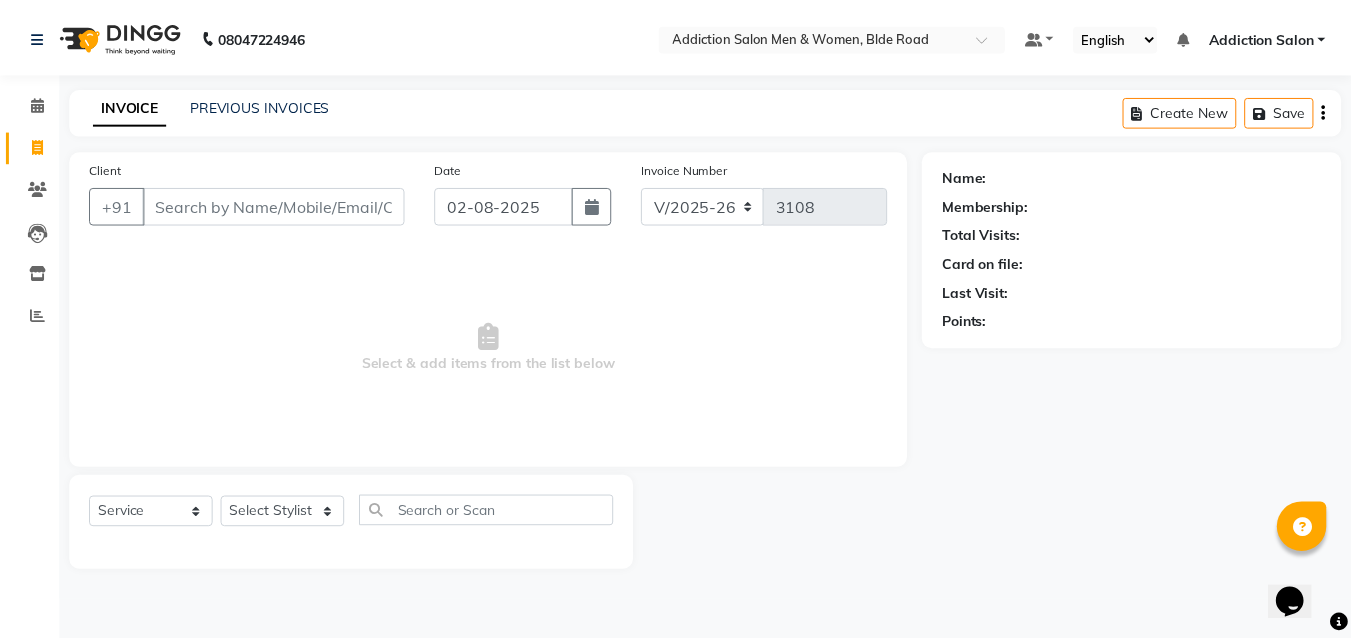 scroll, scrollTop: 0, scrollLeft: 0, axis: both 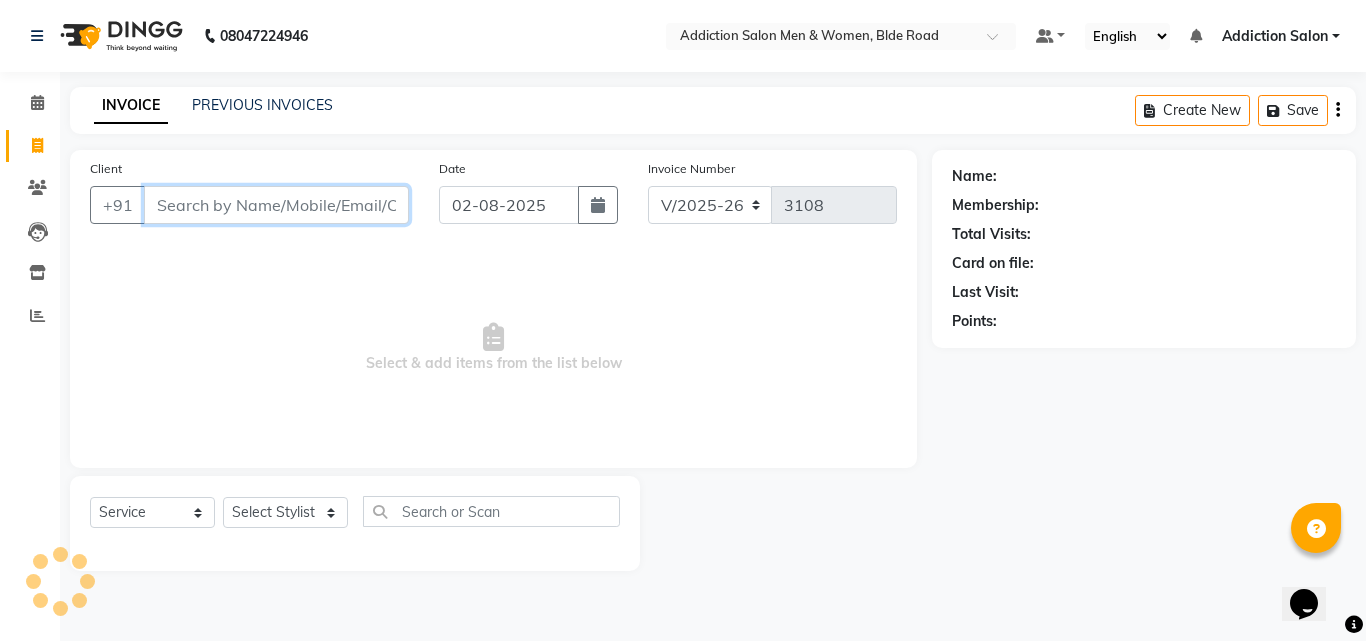 click on "Client" at bounding box center [276, 205] 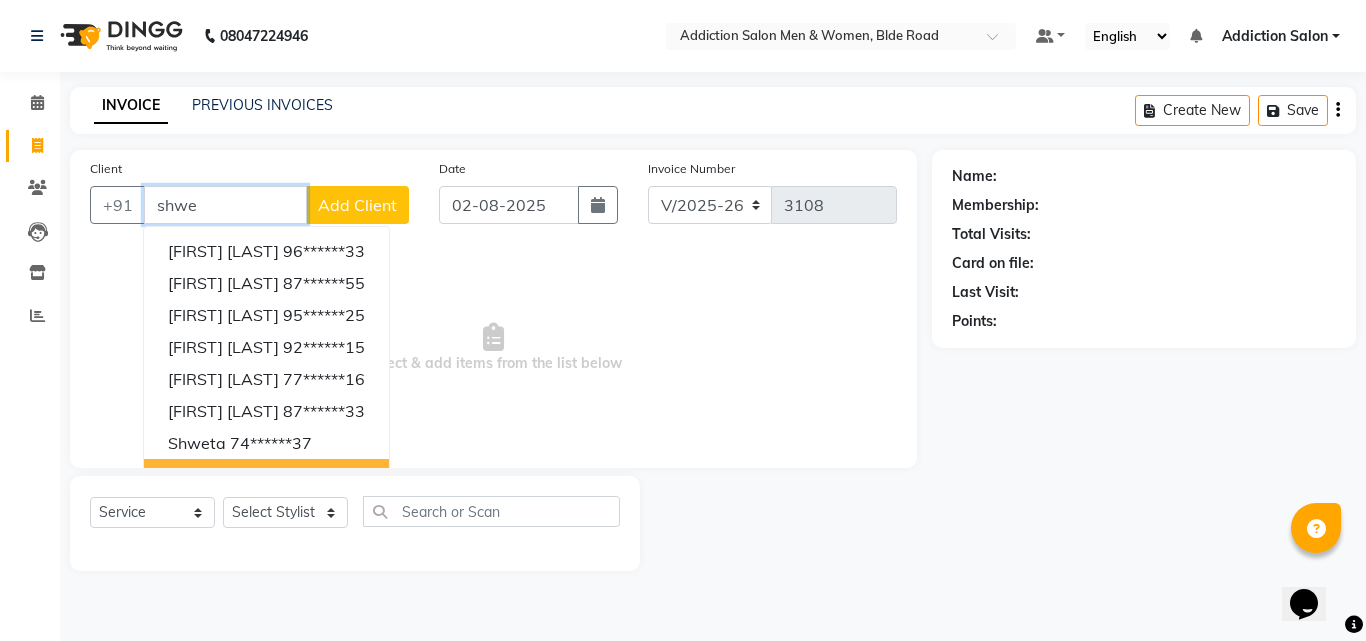 type on "shwe" 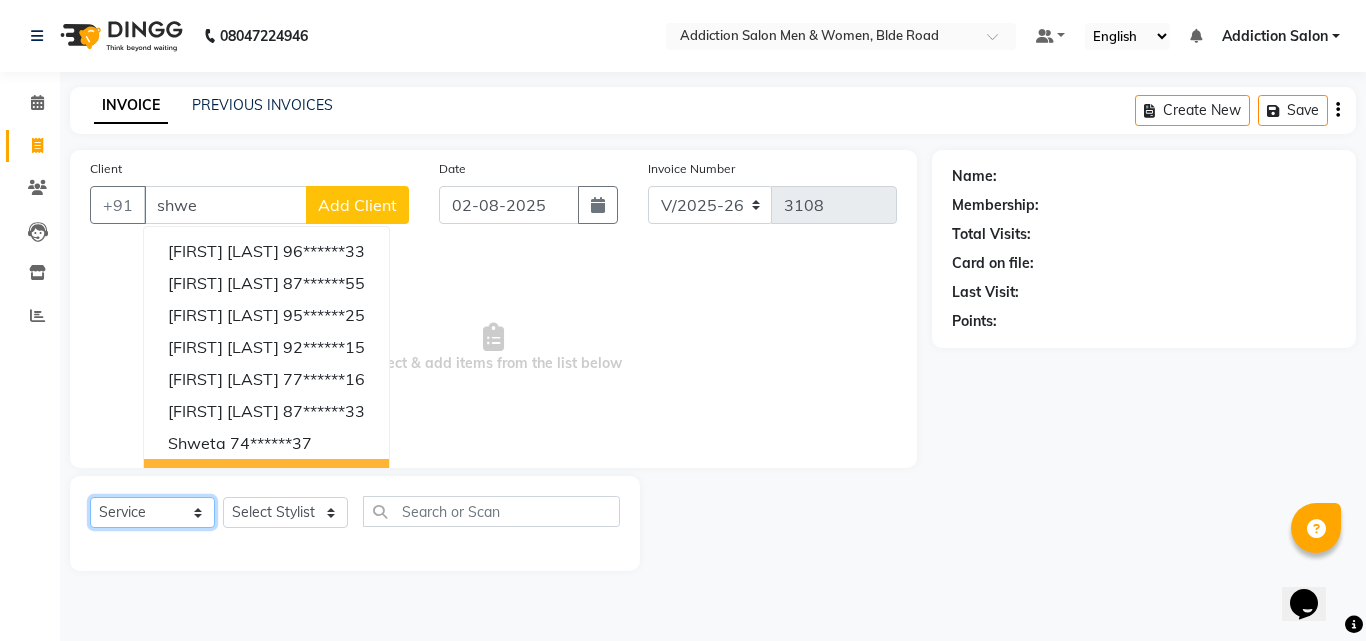 click on "Select  Service  Product  Membership  Package Voucher Prepaid Gift Card" 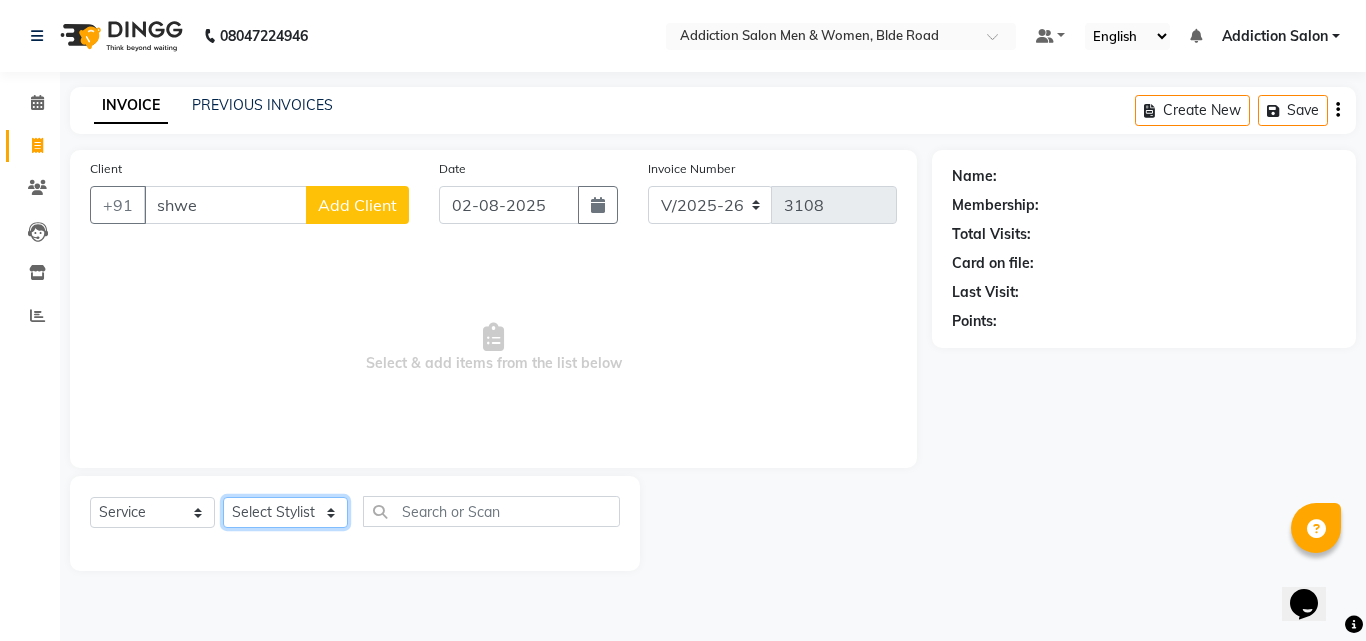 click on "Select Stylist Addiction Salon ANJALI BANSIKA Kamal KARAN KOUSHIK Nikhil Nilesh  pal Pranav REKHA RATHOD SHARDA" 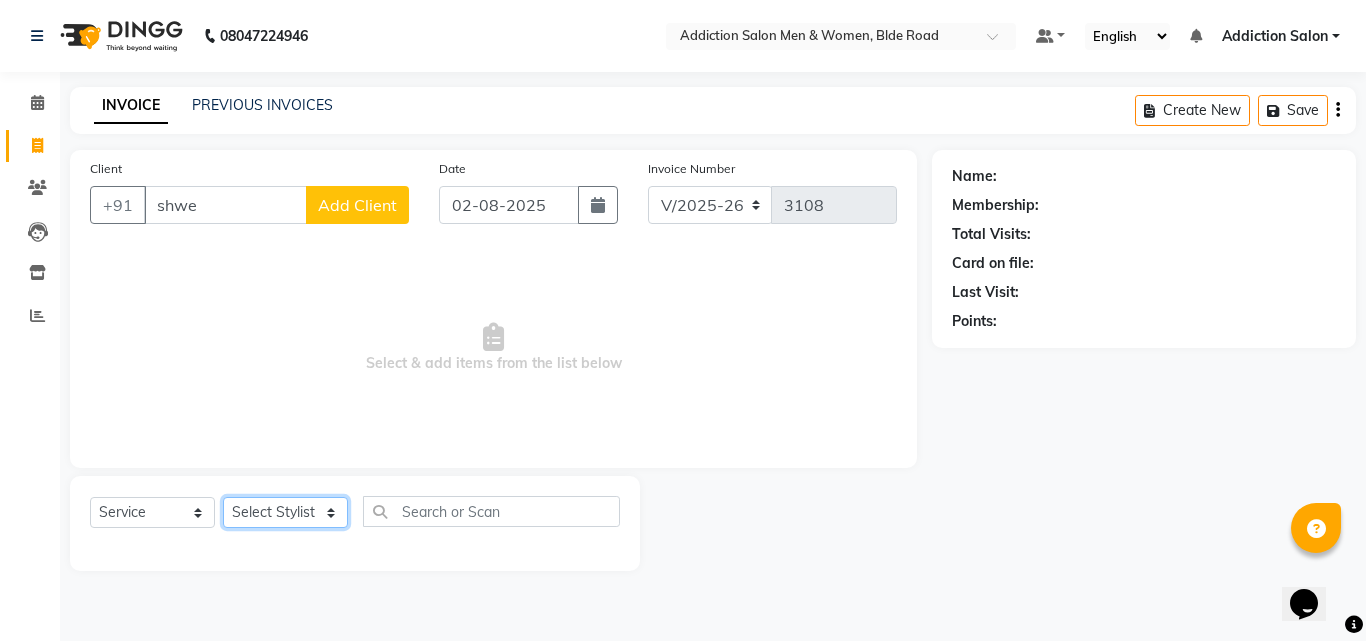 select on "61697" 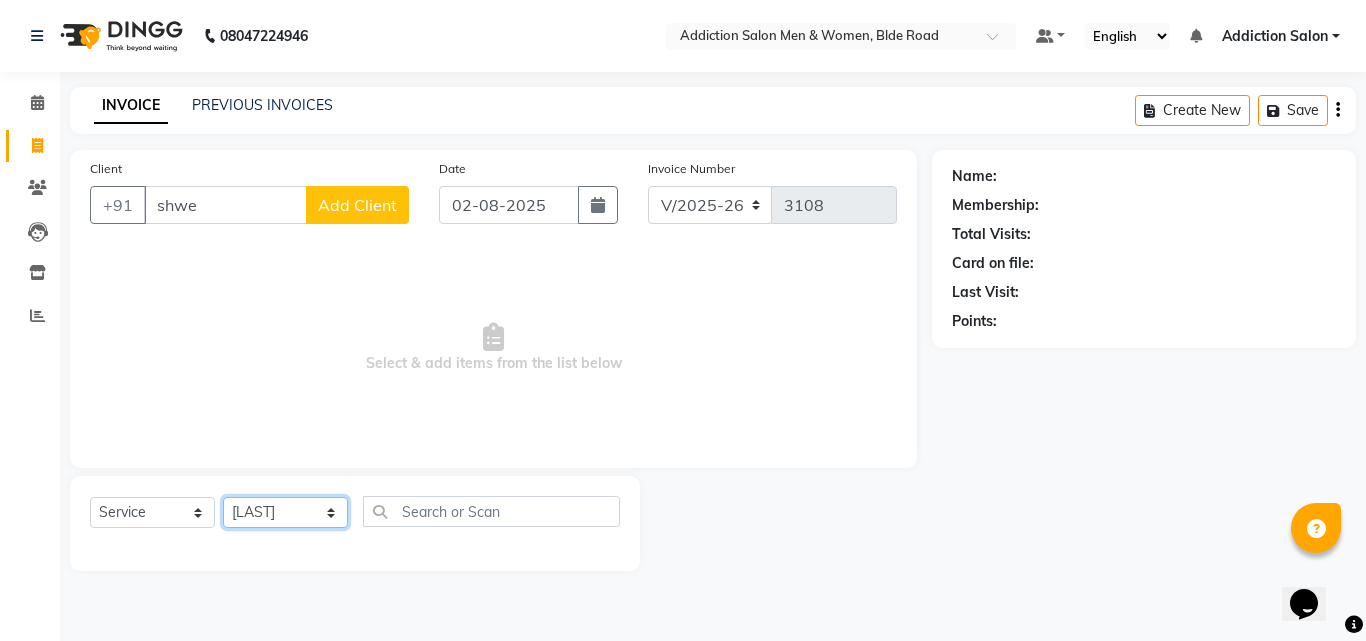 click on "Select Stylist Addiction Salon ANJALI BANSIKA Kamal KARAN KOUSHIK Nikhil Nilesh  pal Pranav REKHA RATHOD SHARDA" 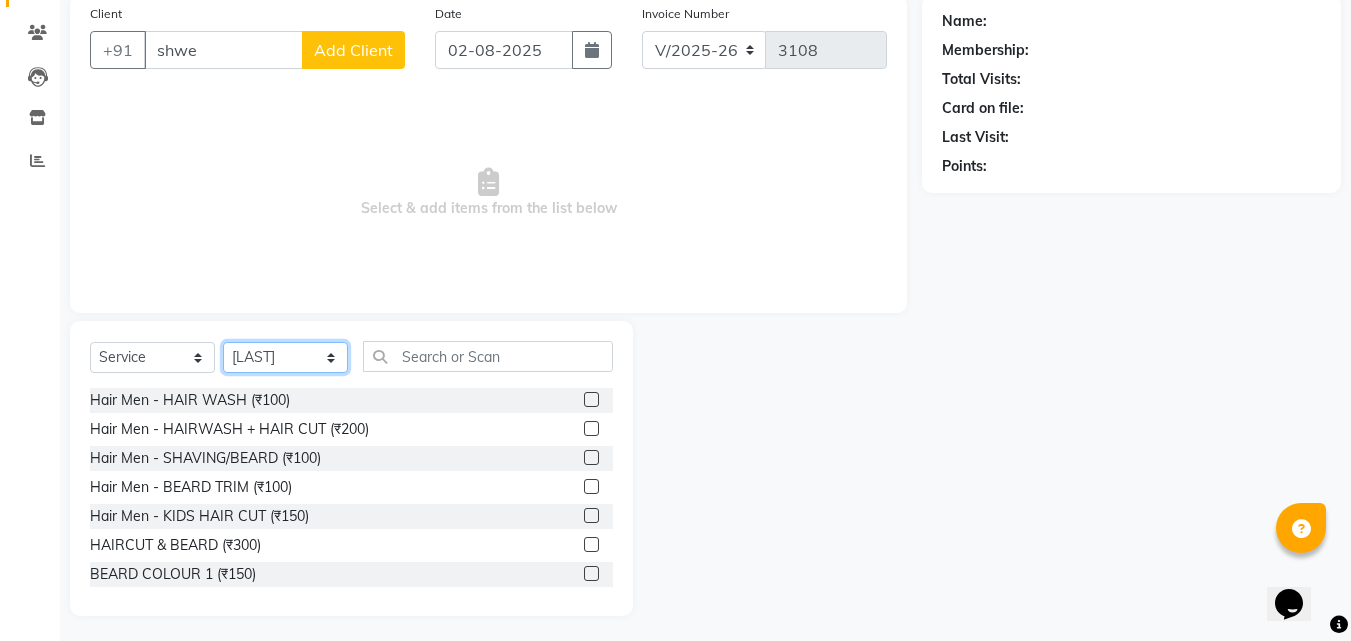 scroll, scrollTop: 160, scrollLeft: 0, axis: vertical 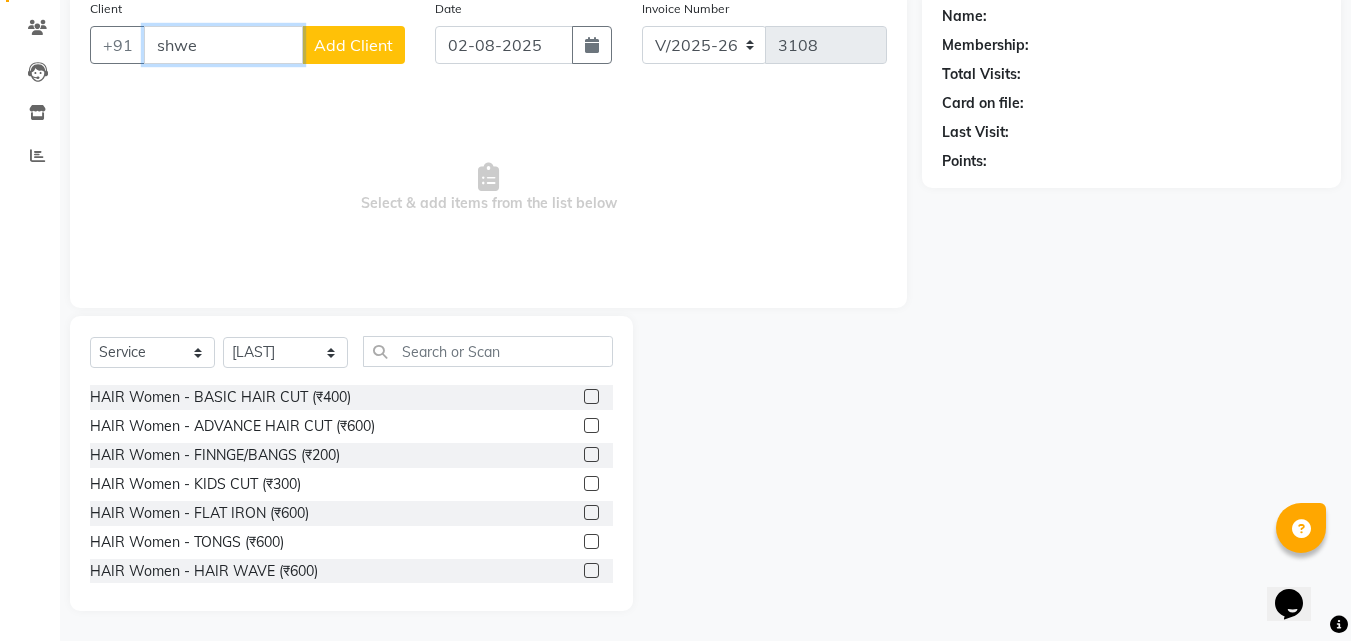 click on "shwe" at bounding box center [223, 45] 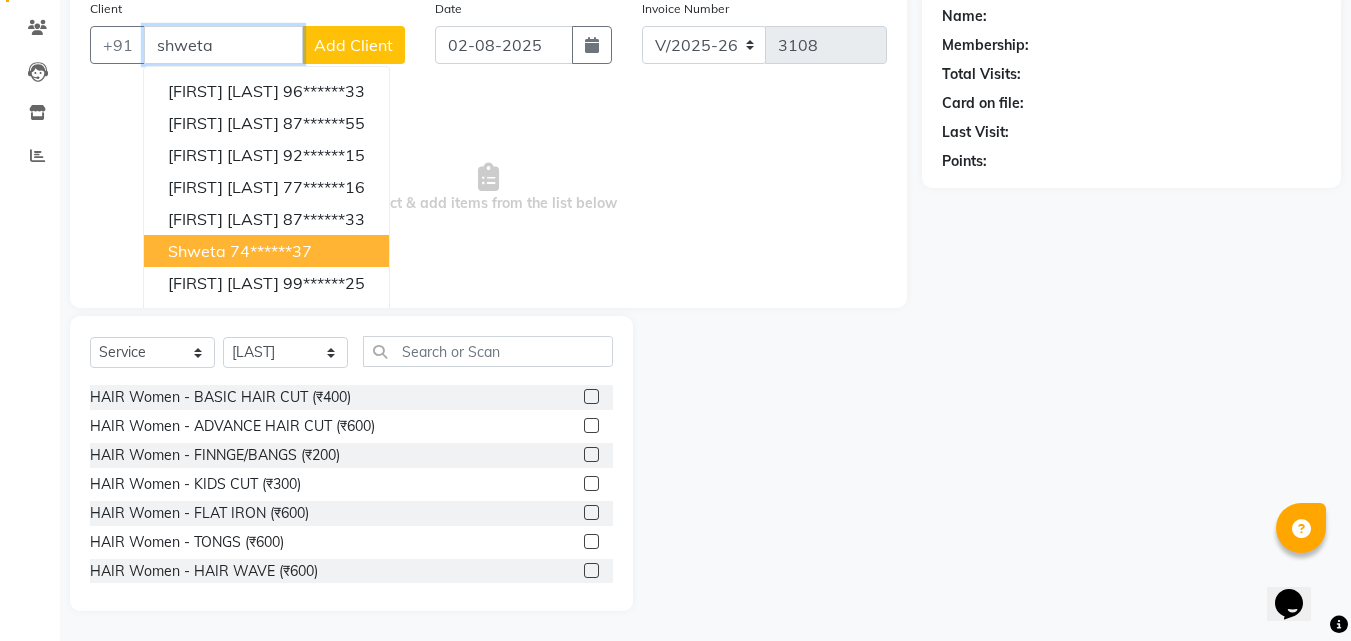 click on "[FIRST] [PHONE]" at bounding box center (266, 251) 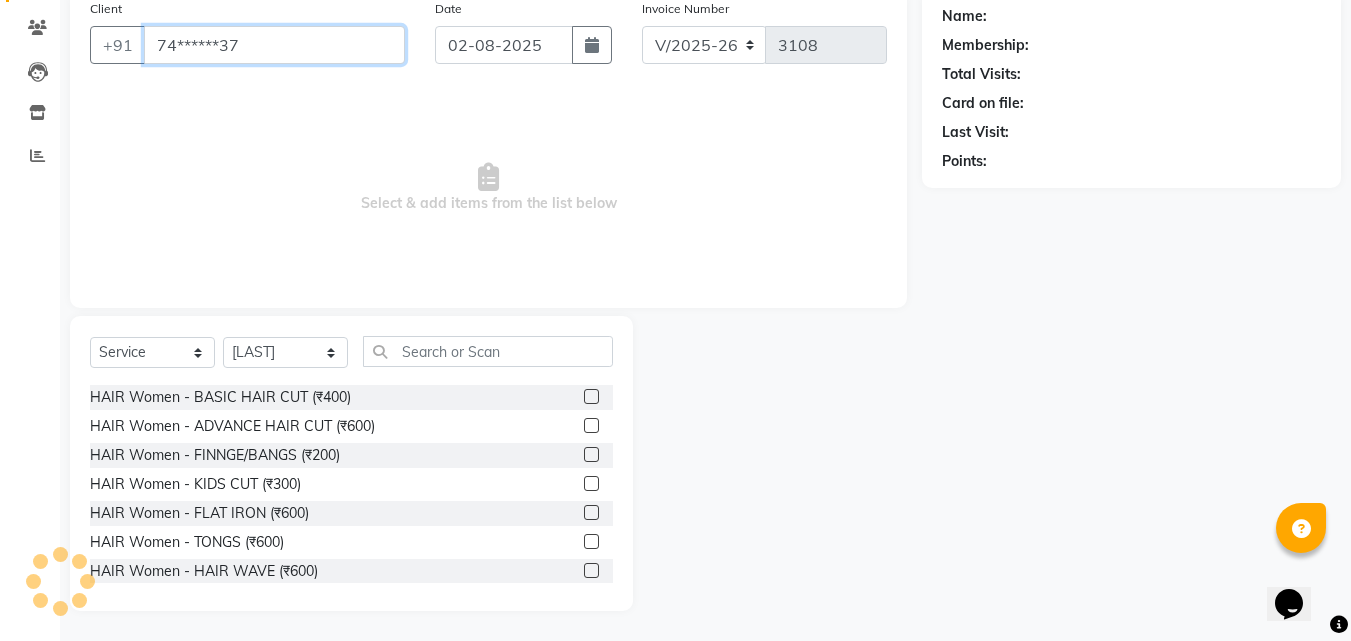 type on "74******37" 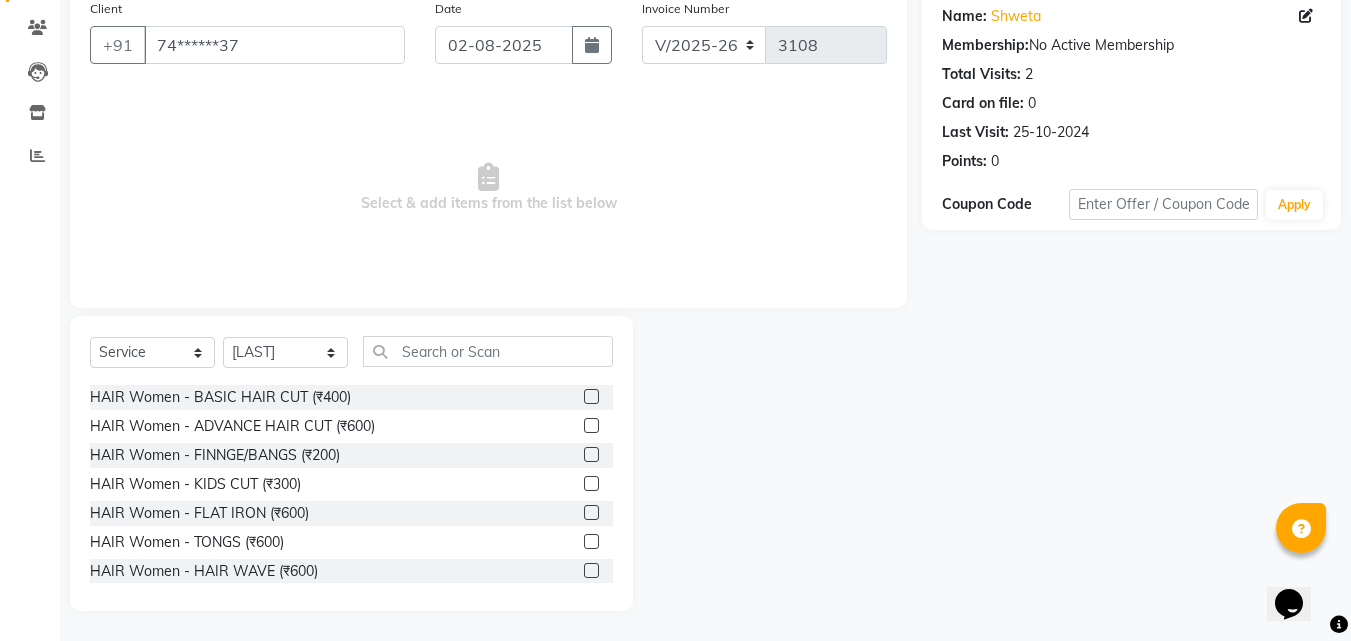 scroll, scrollTop: 1200, scrollLeft: 0, axis: vertical 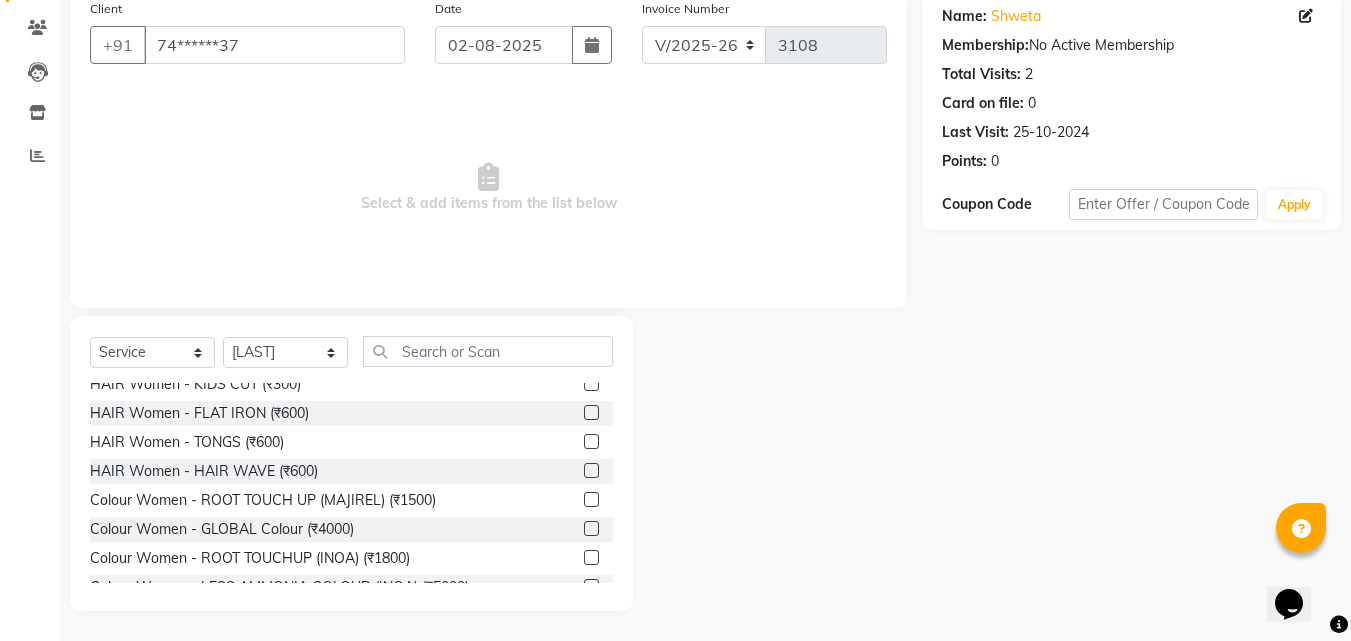 click on "Colour Women - GLOBAL Colour (₹4000)" 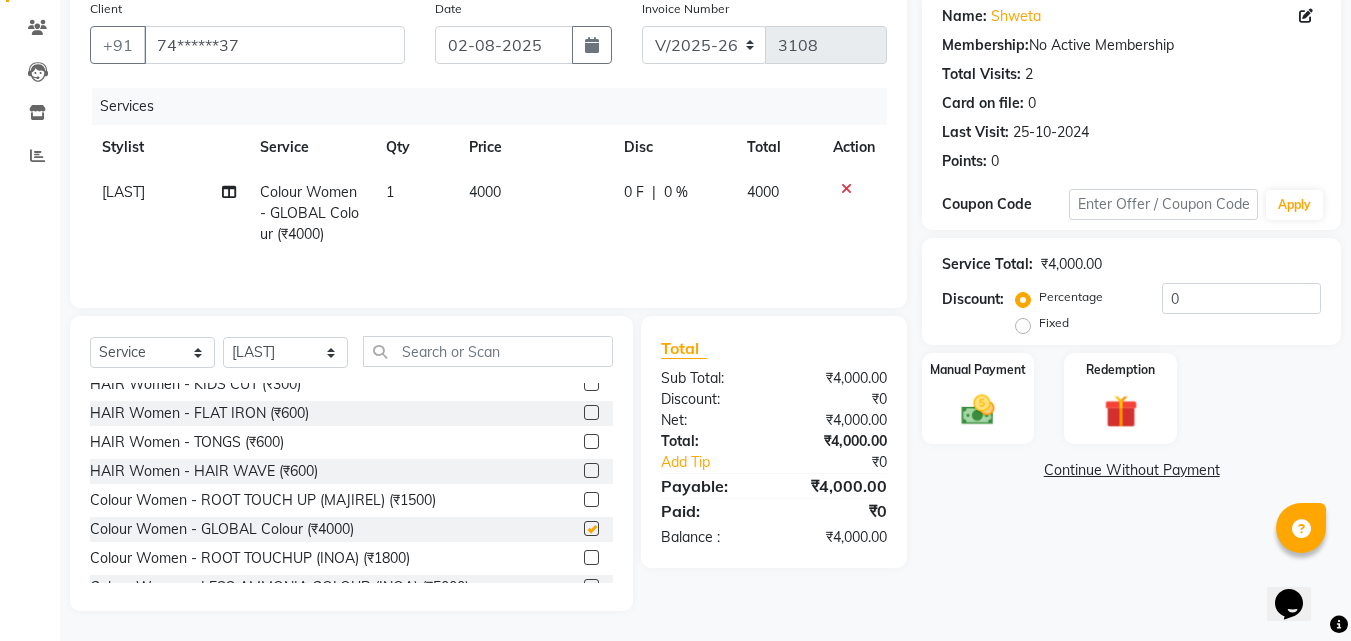 checkbox on "false" 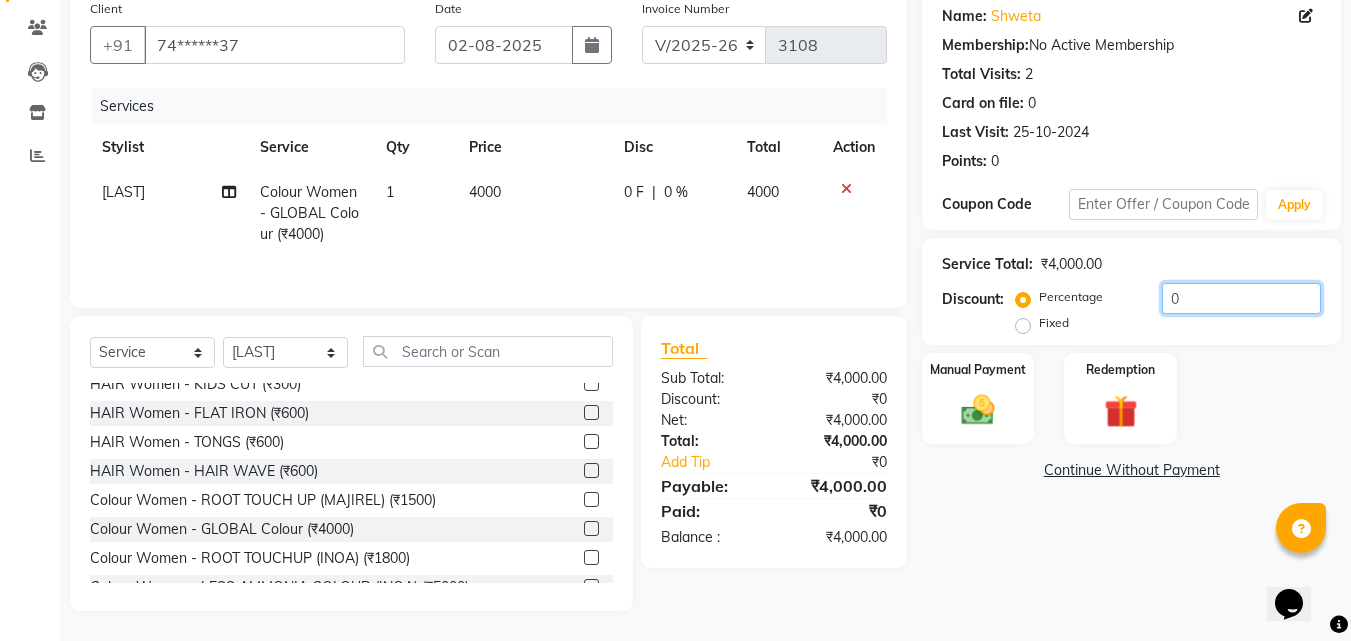 click on "0" 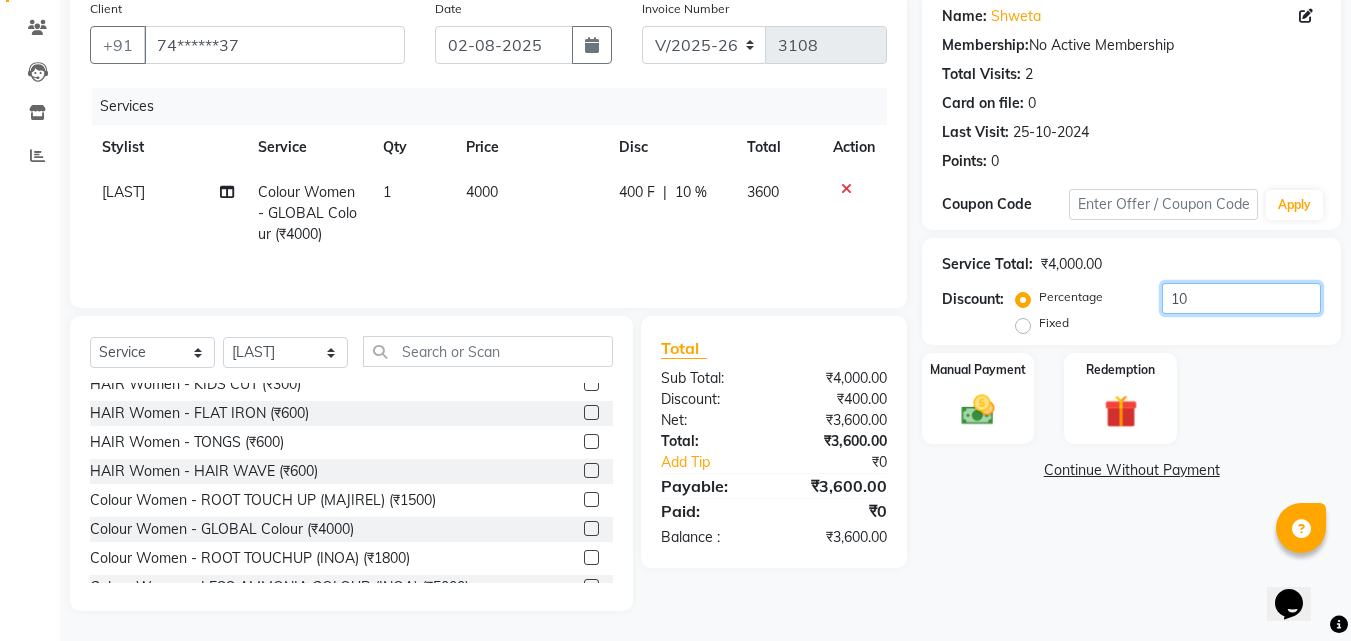 type on "1" 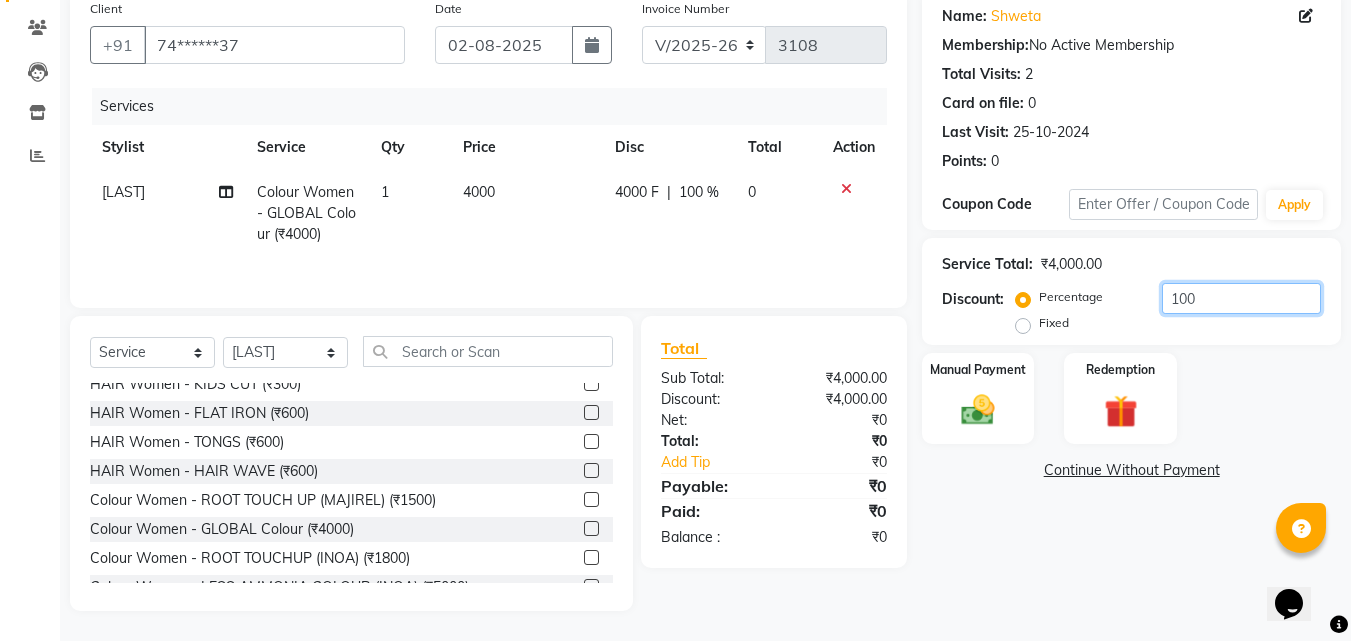 type on "100" 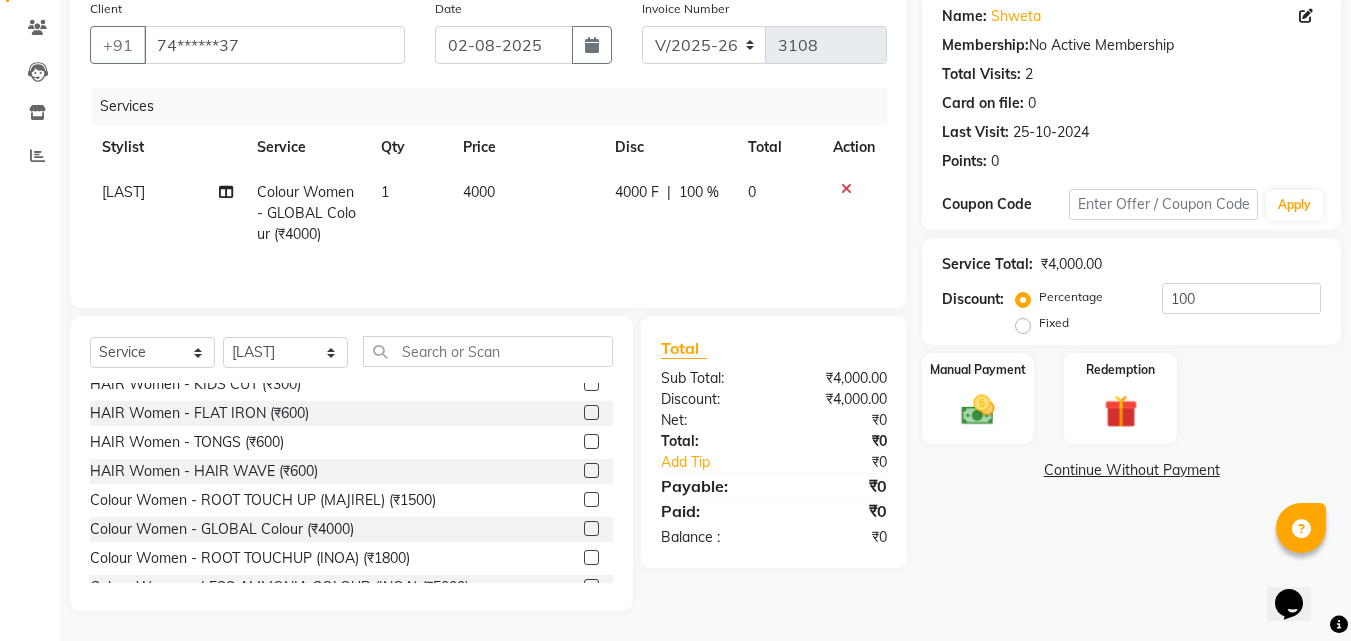 click on "Fixed" 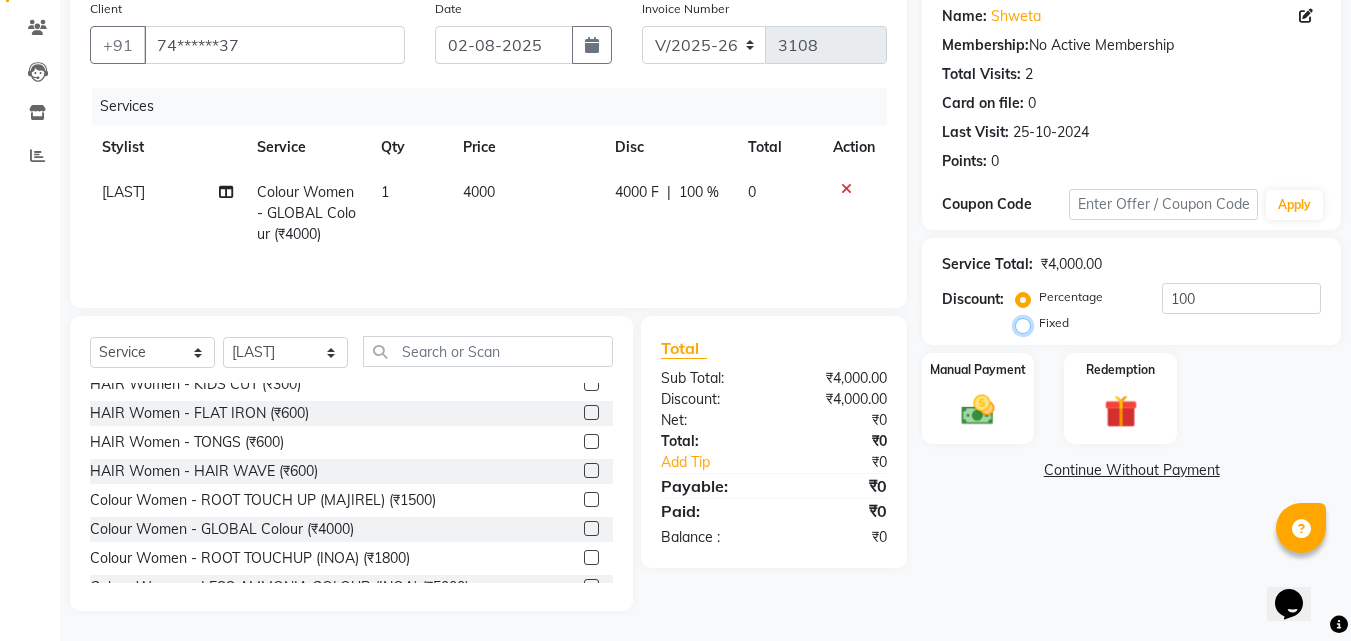click on "Fixed" at bounding box center (1027, 323) 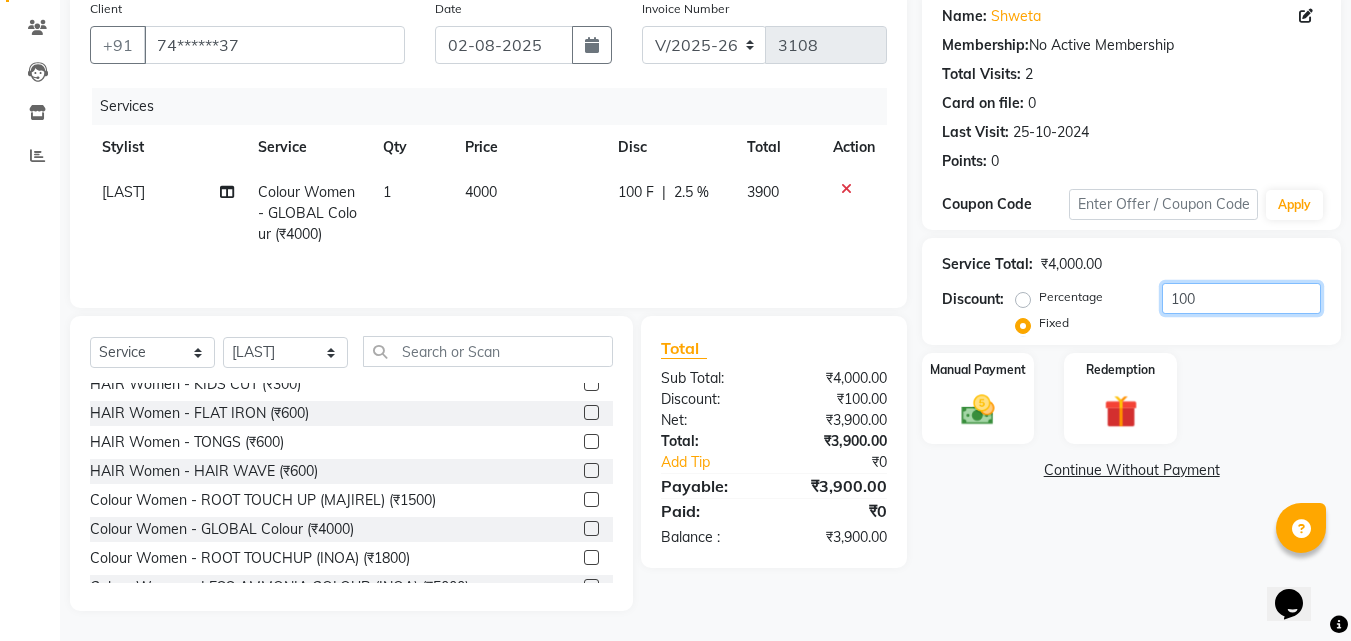click on "100" 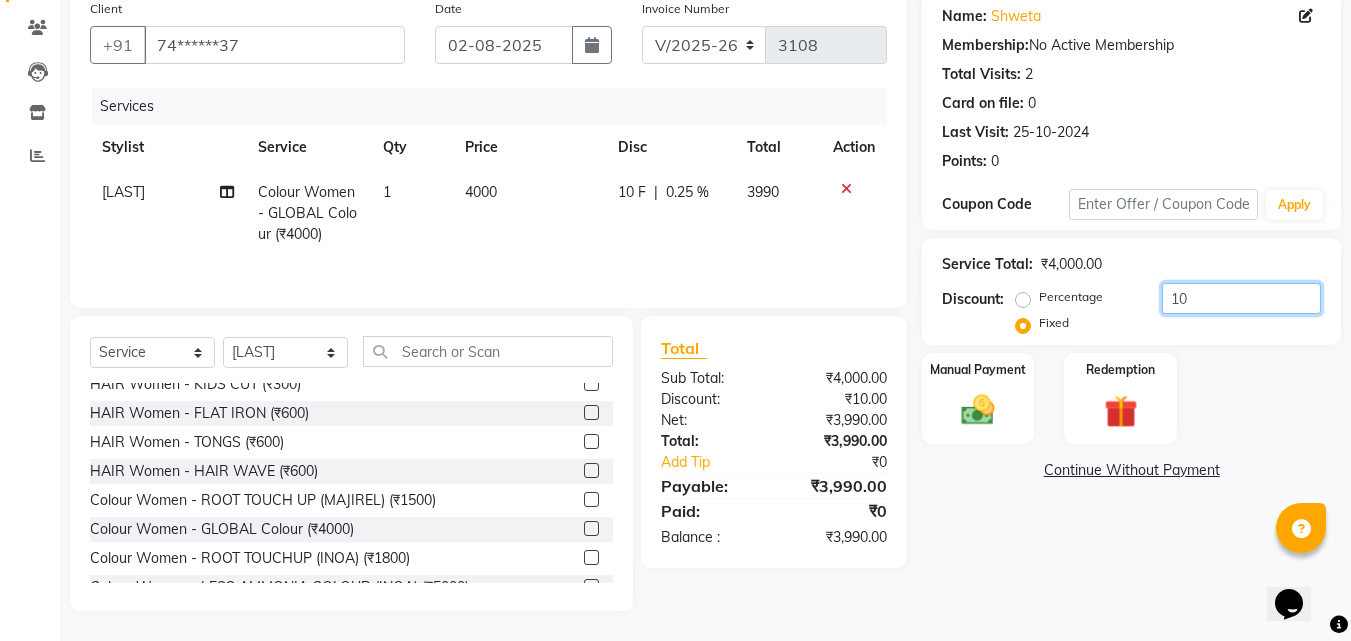 type on "1" 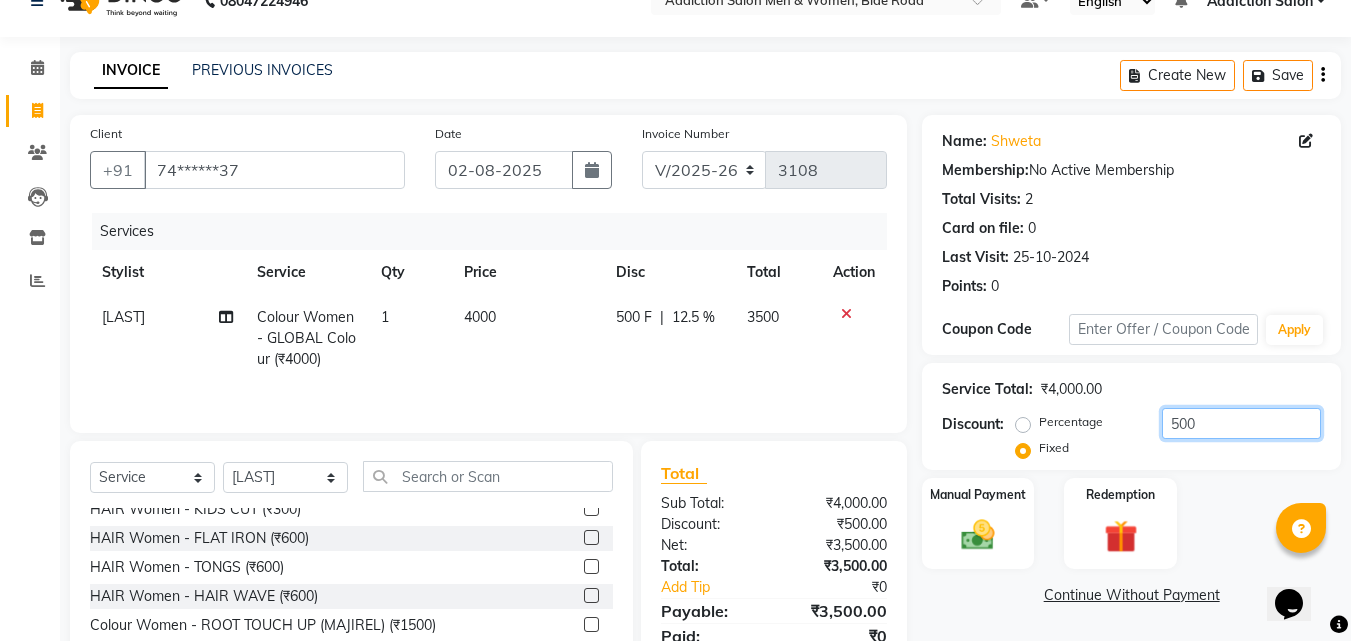 scroll, scrollTop: 0, scrollLeft: 0, axis: both 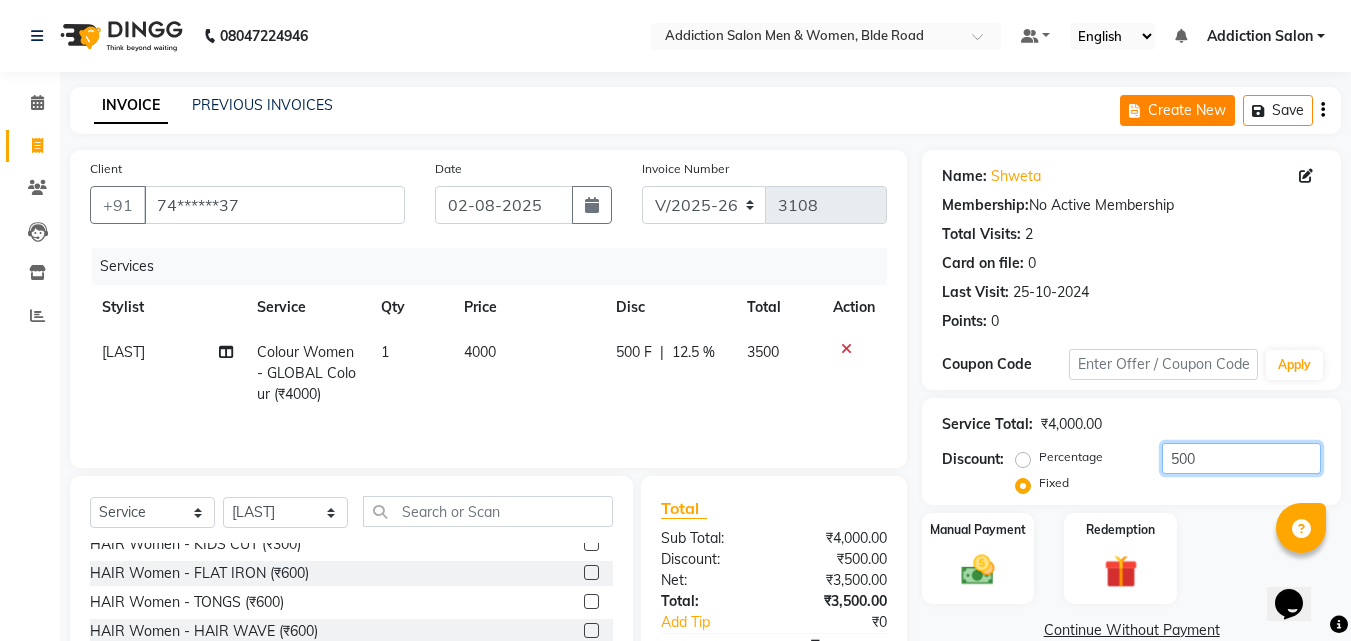 type on "500" 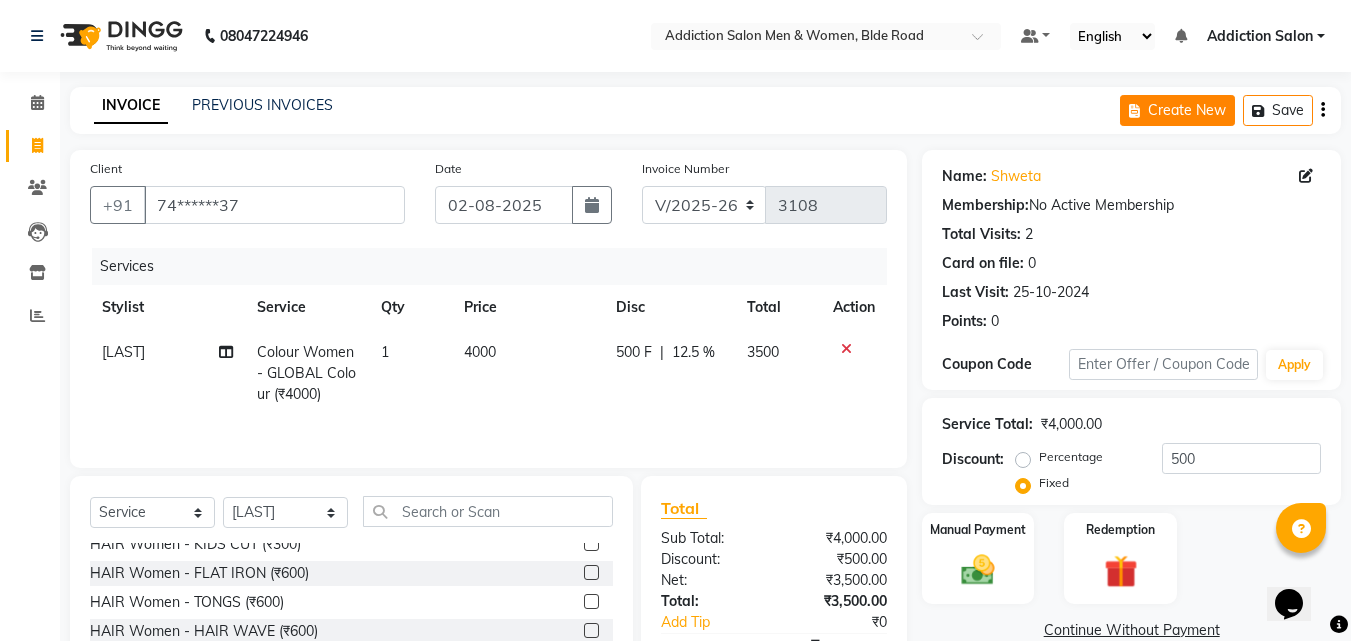 click on "Create New" 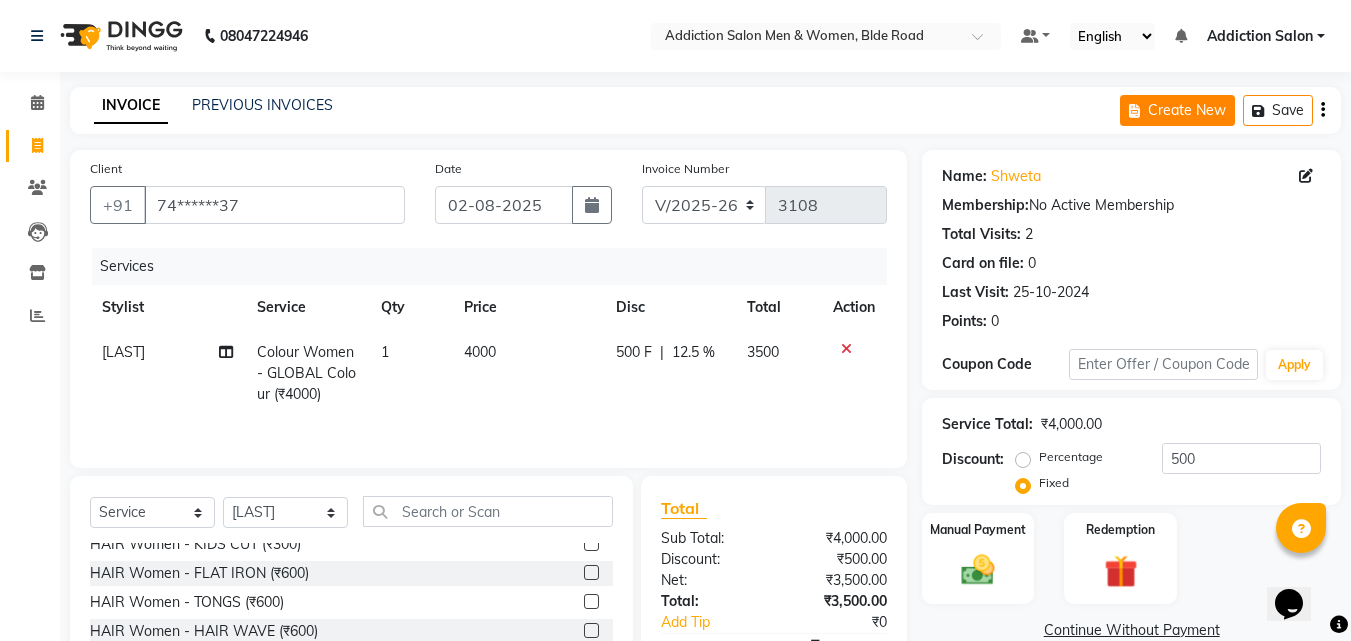select on "service" 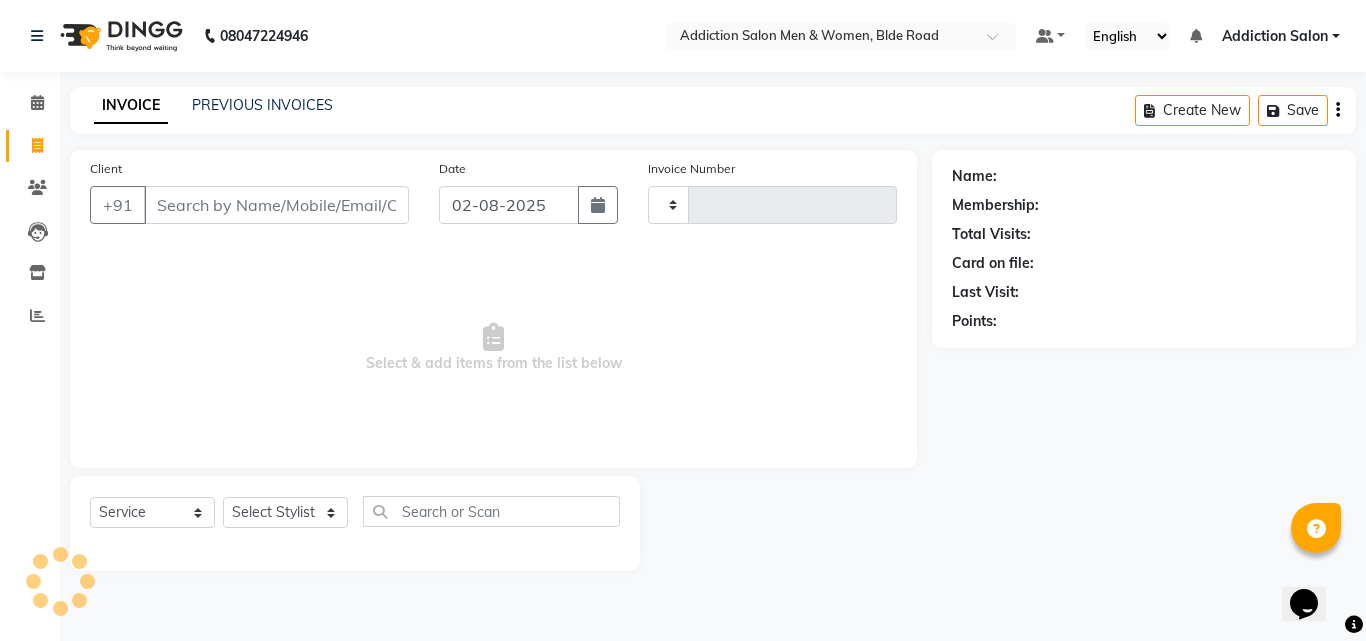 type on "3108" 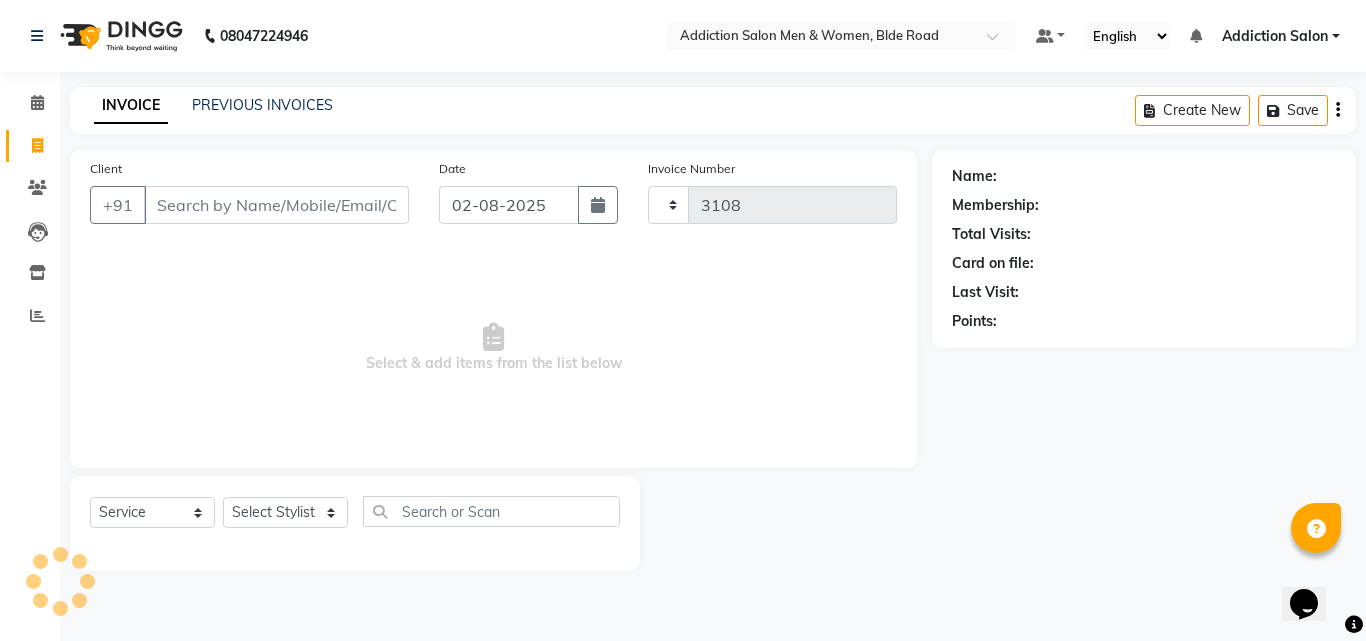 select on "6595" 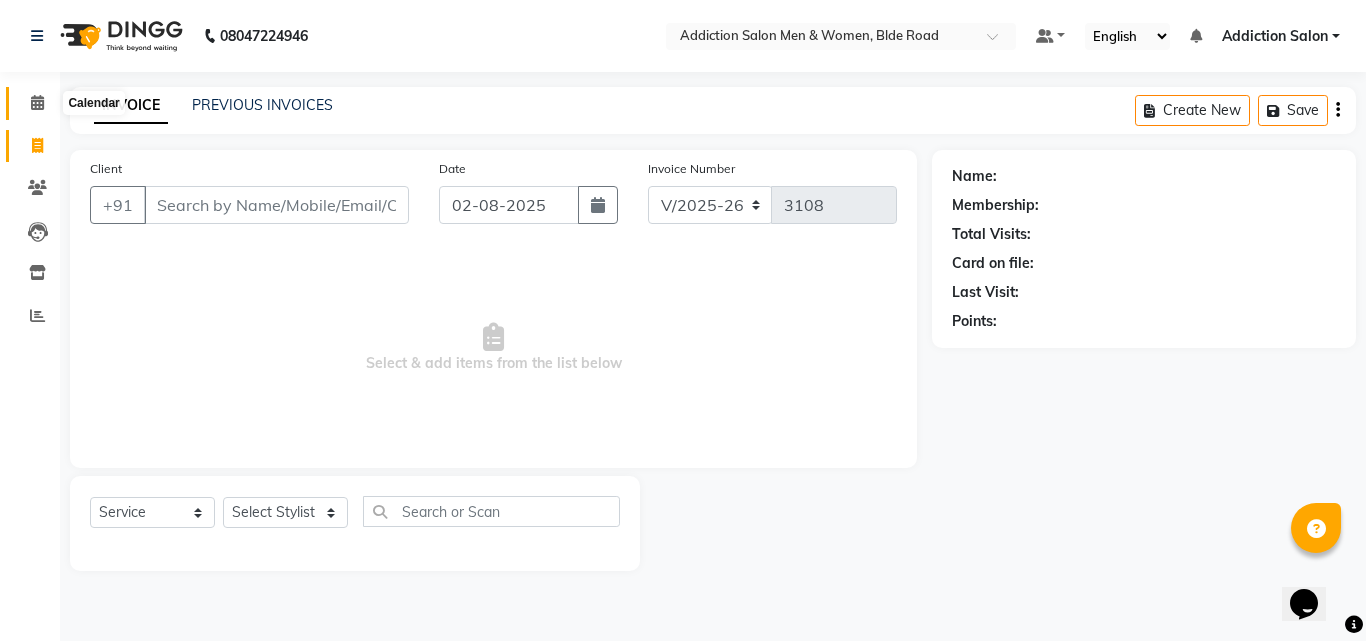 click 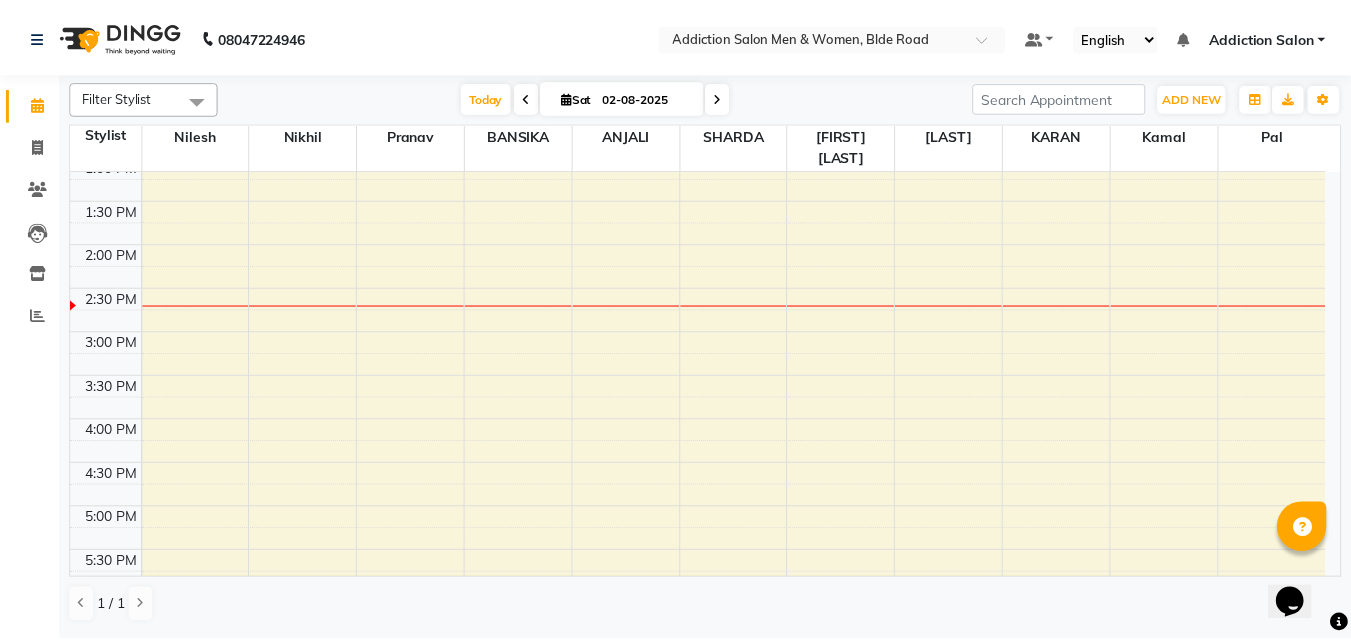 scroll, scrollTop: 500, scrollLeft: 0, axis: vertical 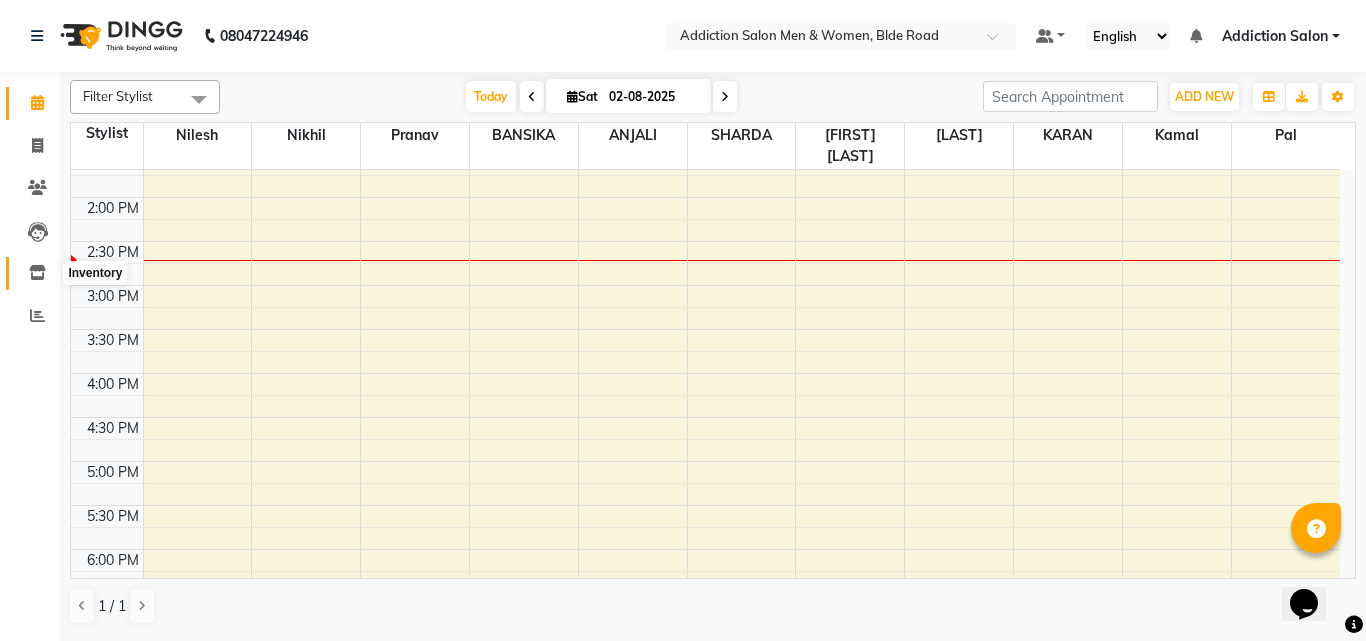 click 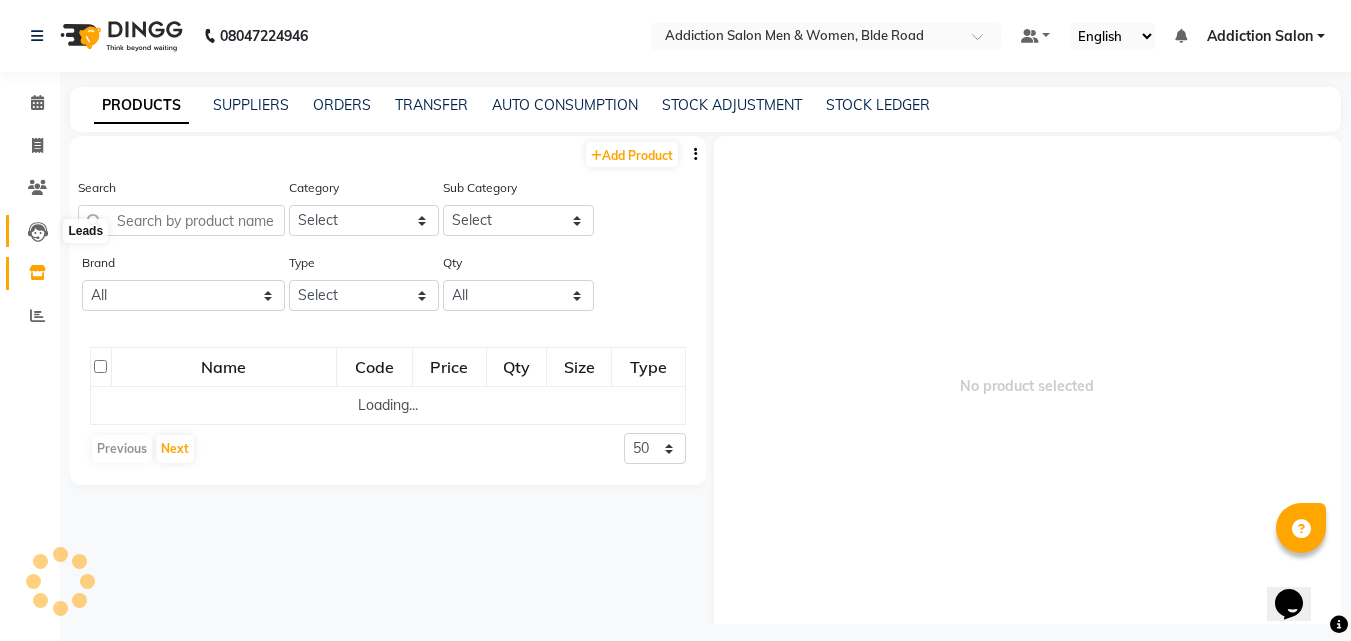 click 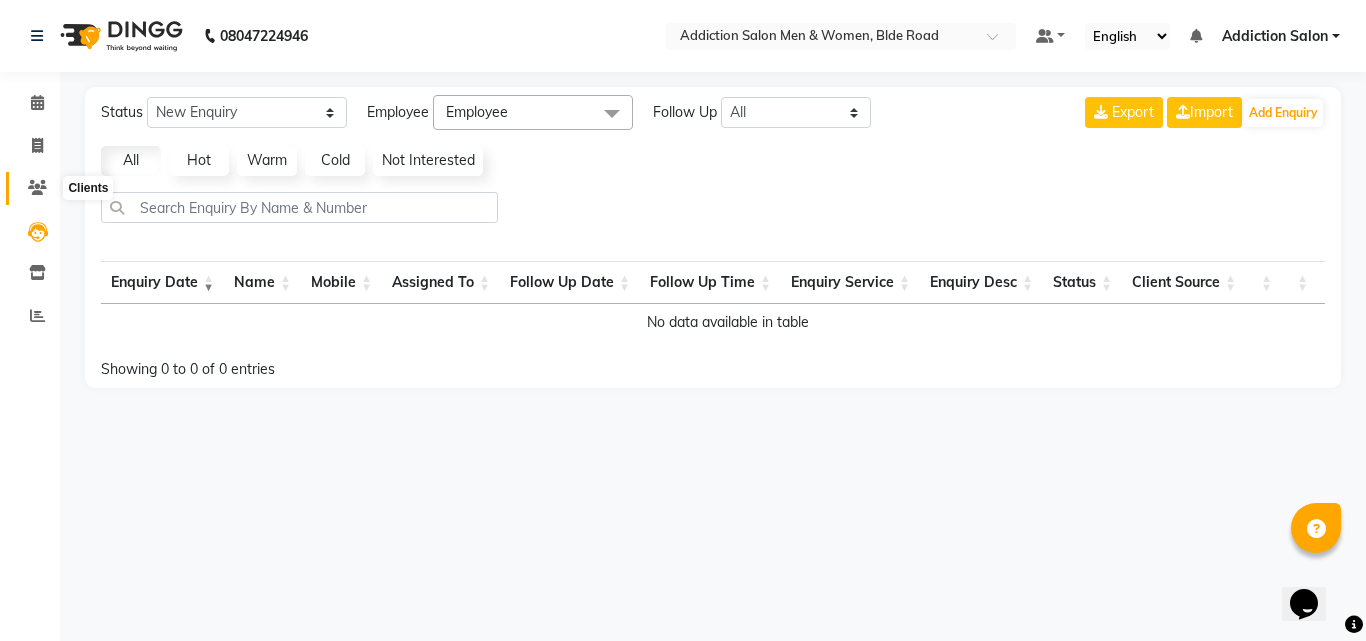 click 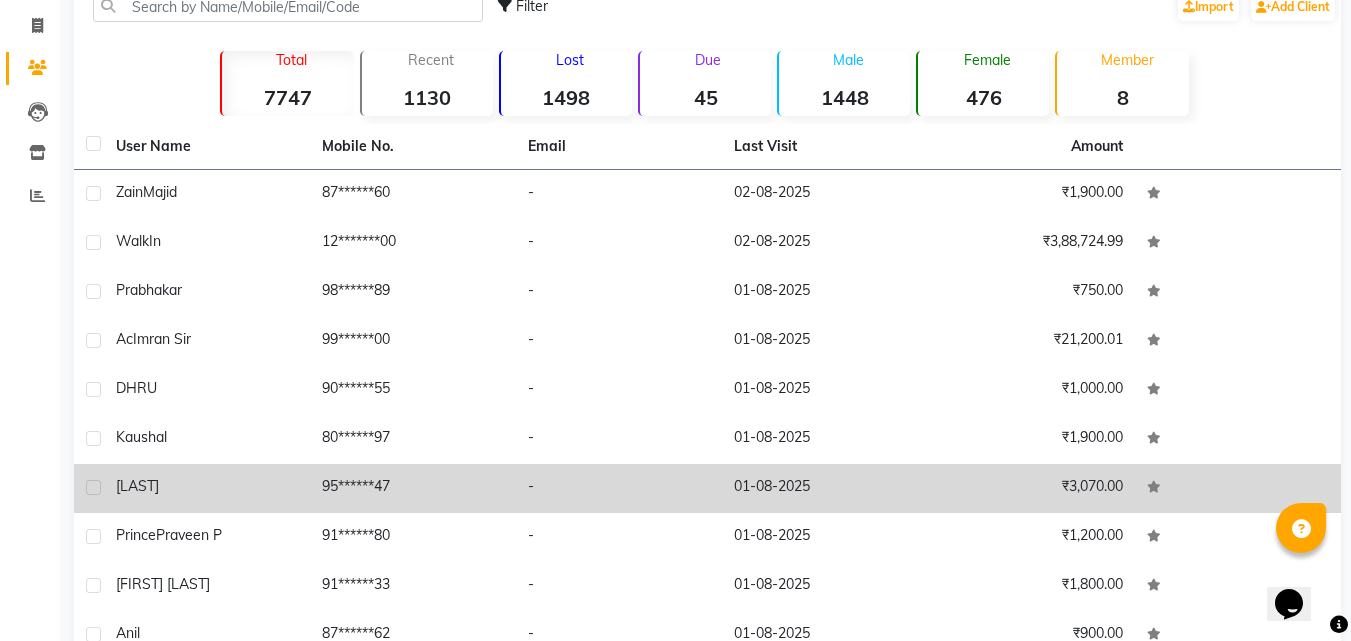 scroll, scrollTop: 0, scrollLeft: 0, axis: both 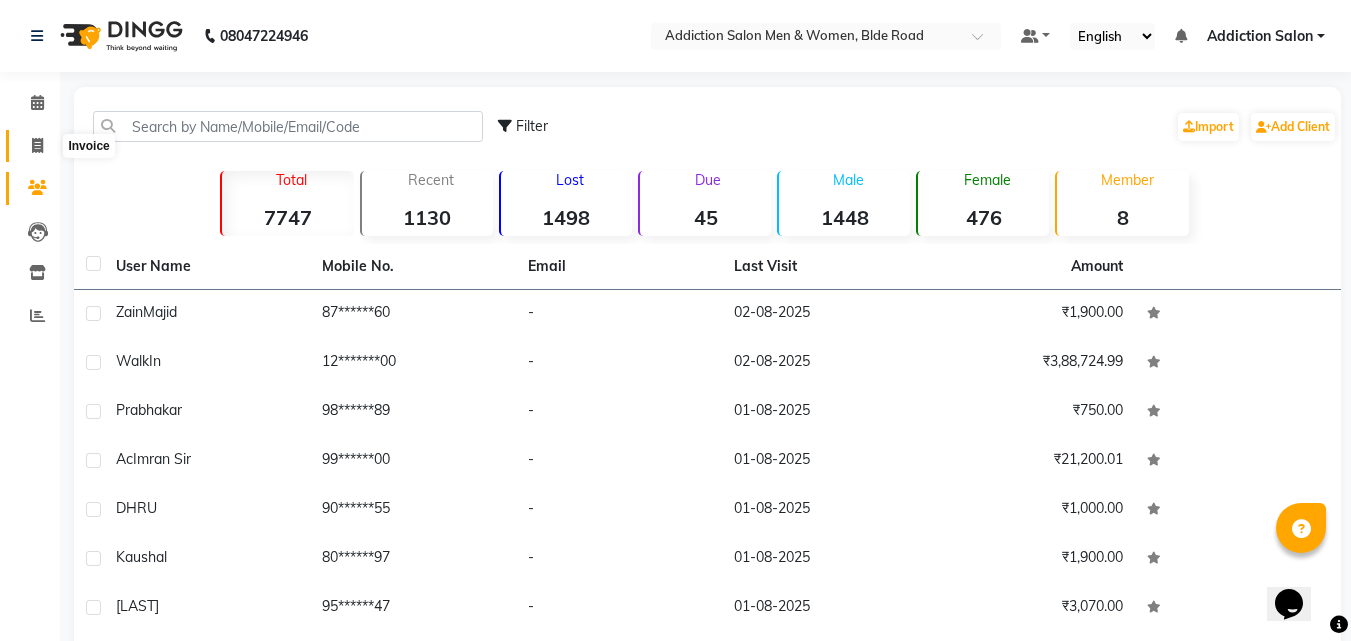 click 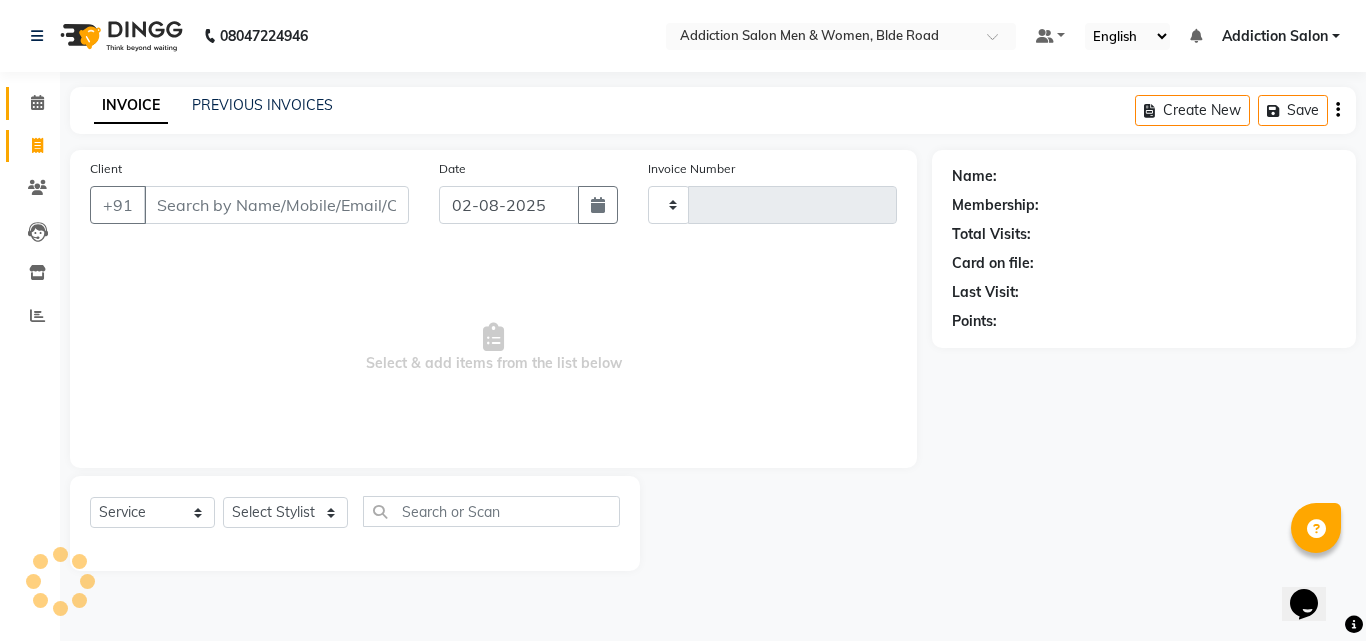 type on "3108" 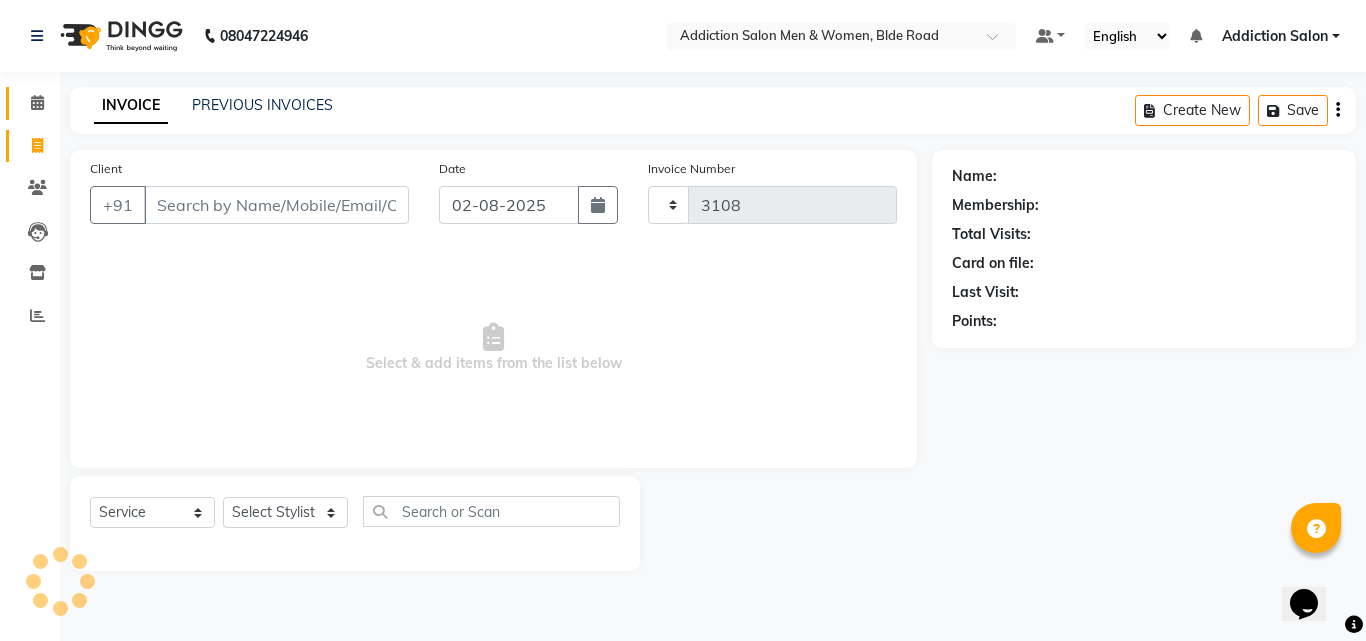 select on "6595" 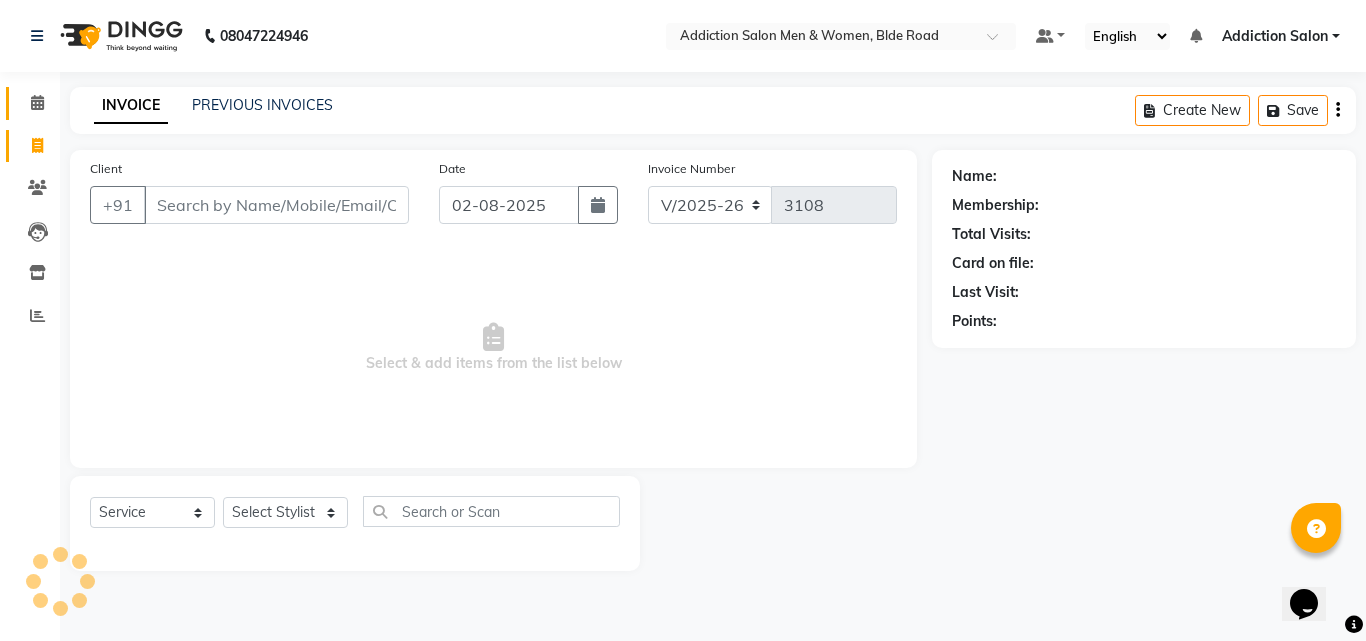 click on "Calendar" 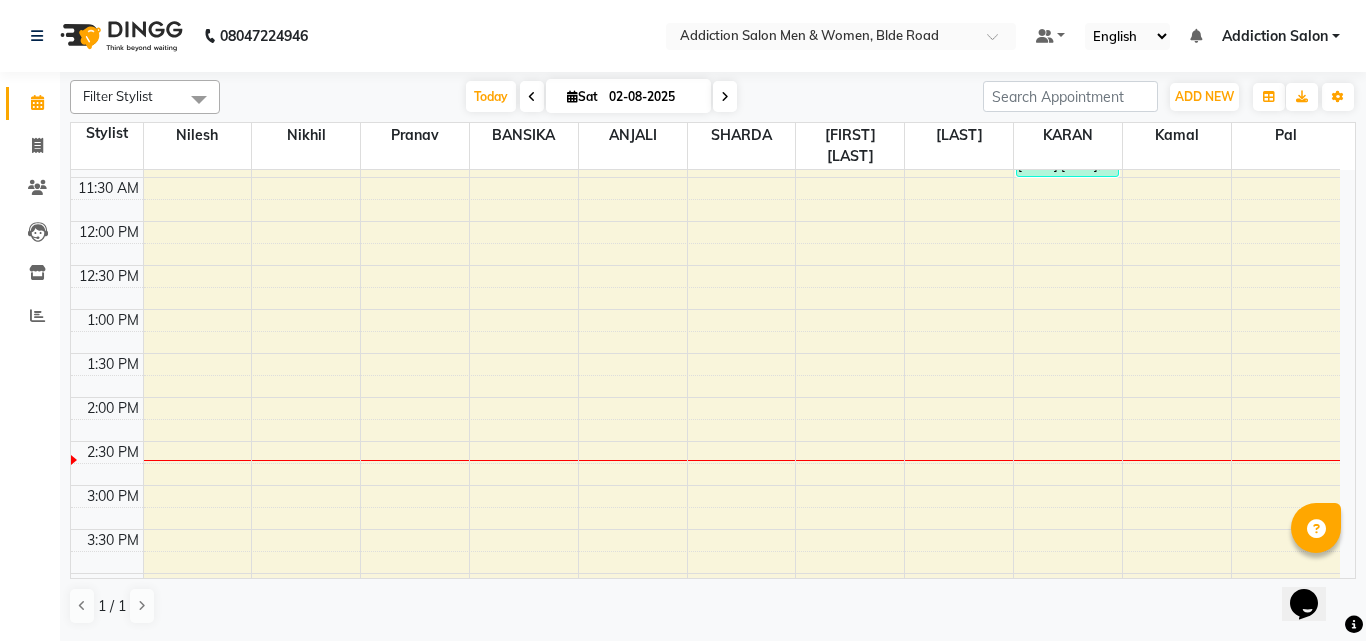 scroll, scrollTop: 0, scrollLeft: 0, axis: both 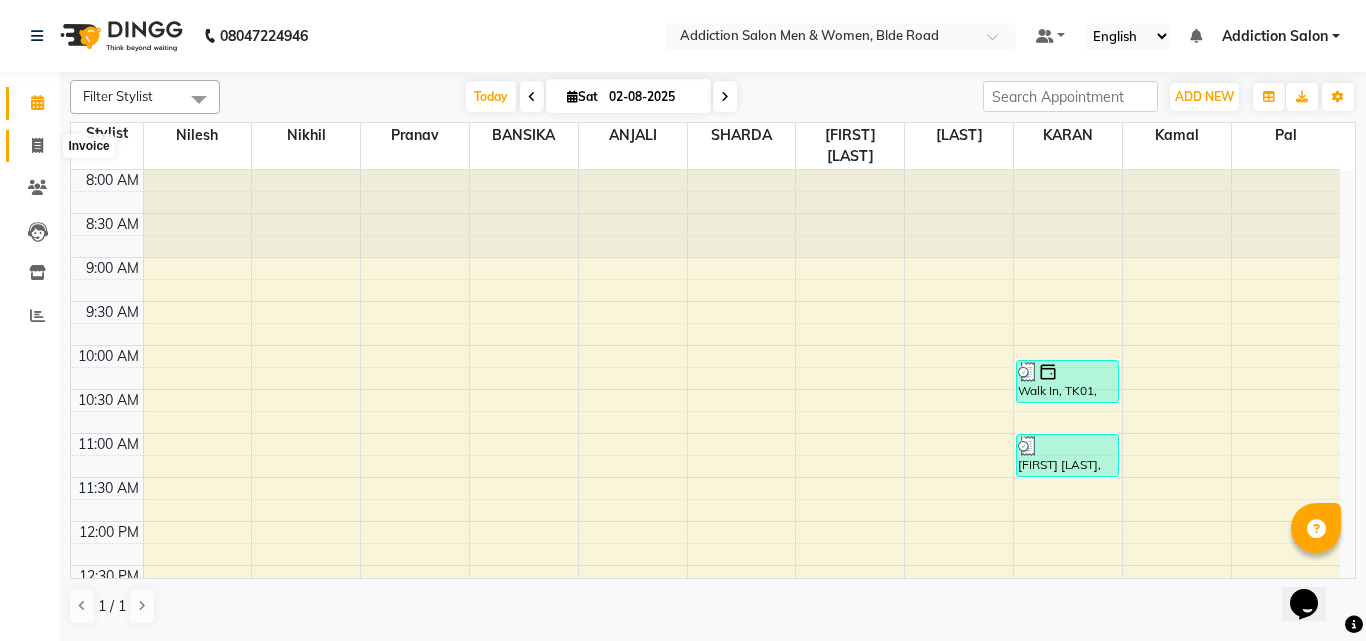 click 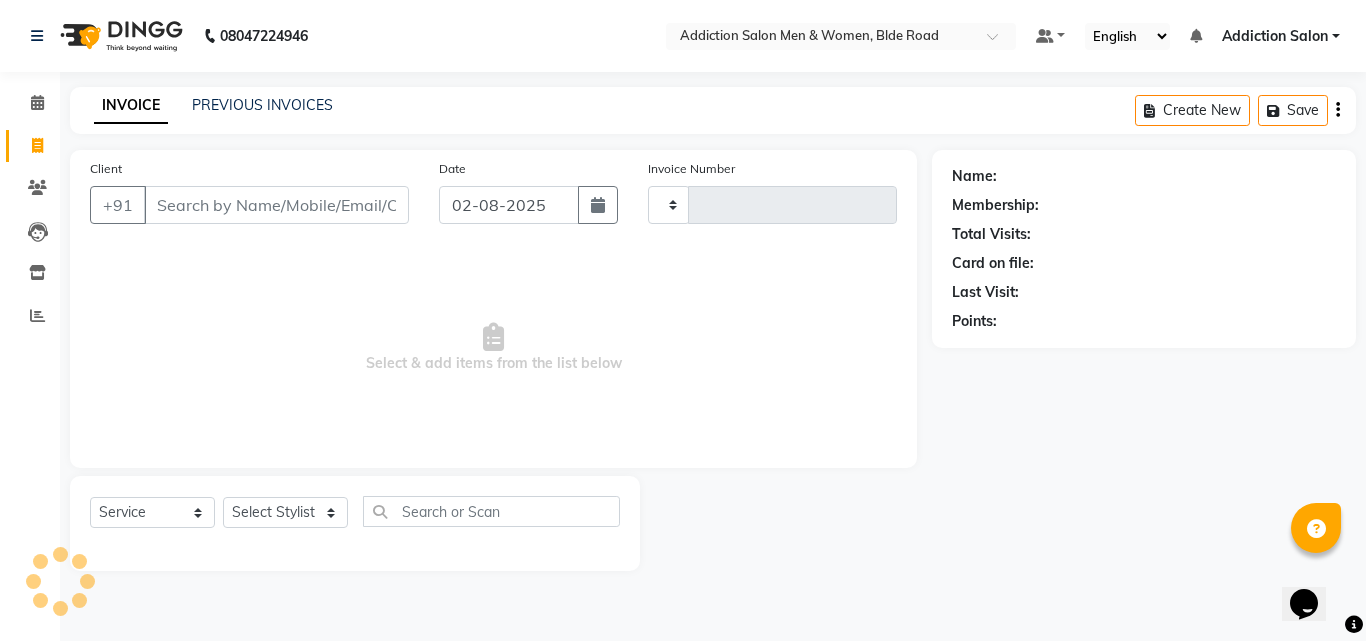 type on "3108" 